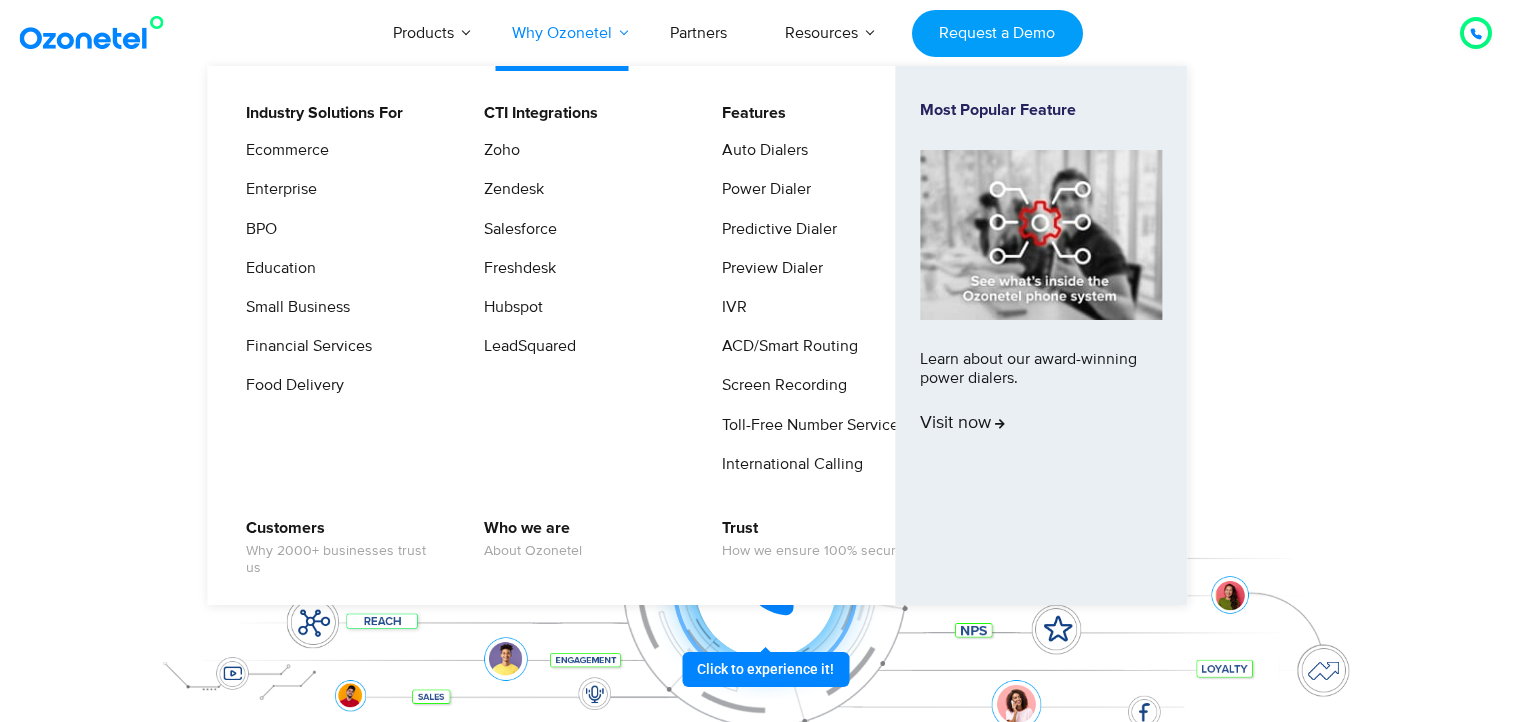 scroll, scrollTop: 0, scrollLeft: 0, axis: both 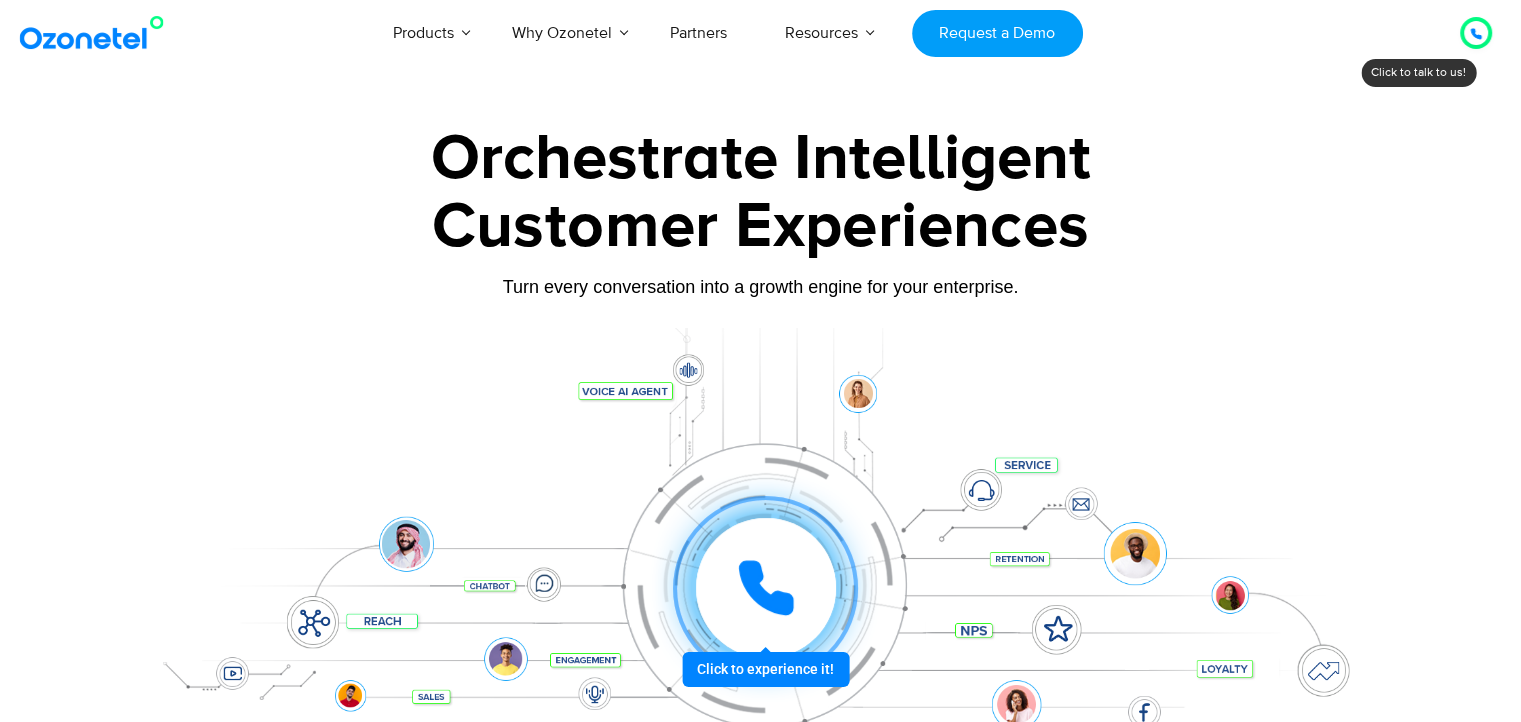 click at bounding box center (761, 558) 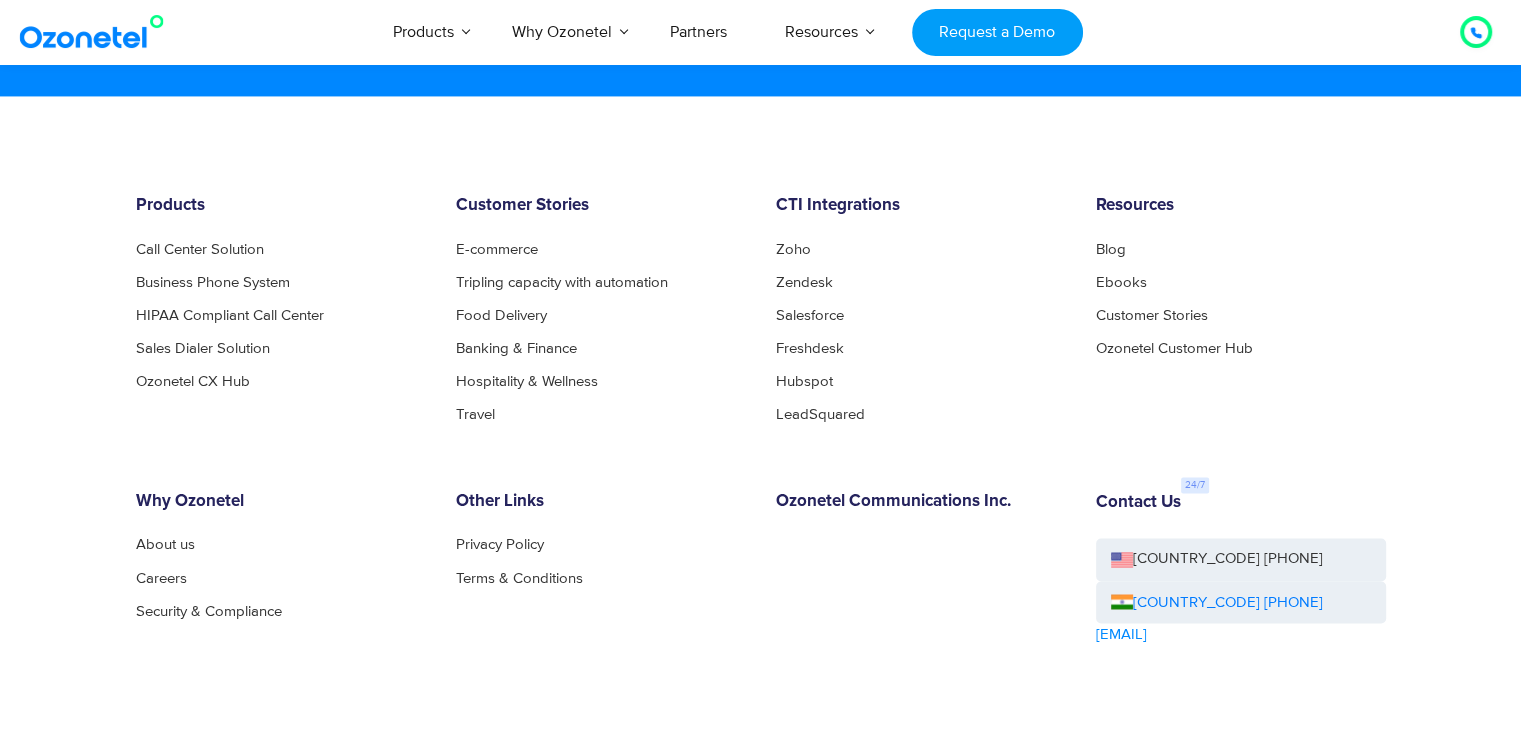 scroll, scrollTop: 10832, scrollLeft: 0, axis: vertical 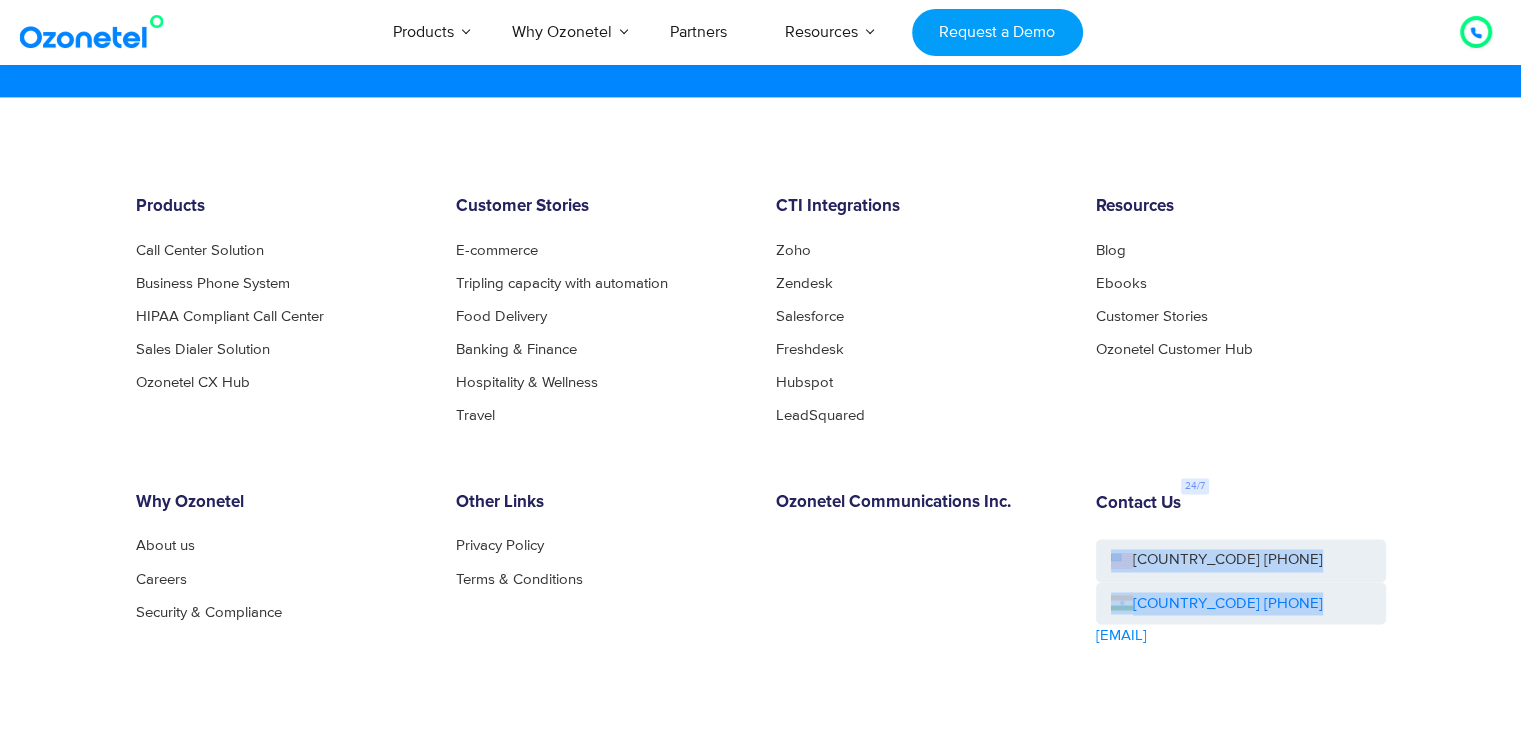 drag, startPoint x: 1336, startPoint y: 585, endPoint x: 1104, endPoint y: 553, distance: 234.1965 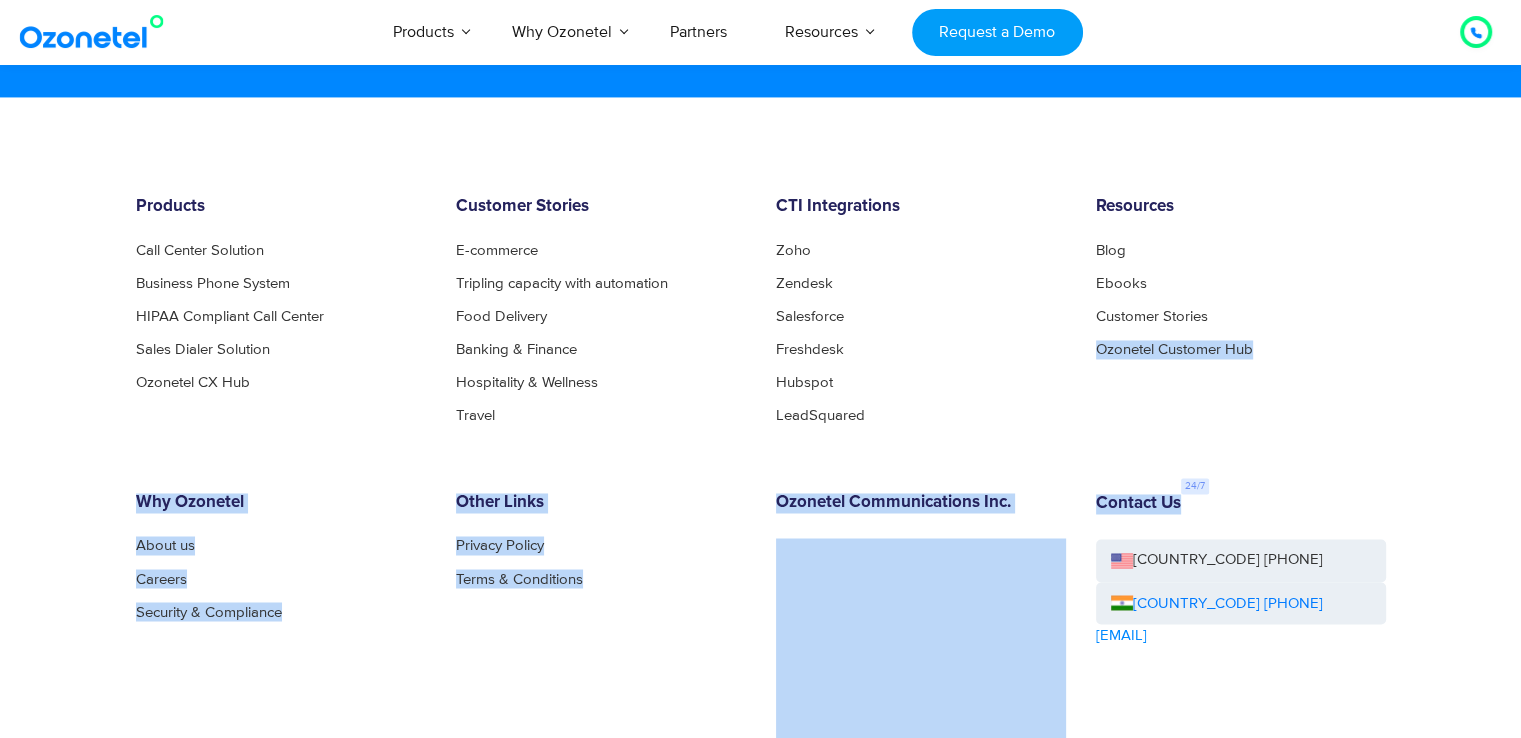 drag, startPoint x: 1231, startPoint y: 508, endPoint x: 1094, endPoint y: 374, distance: 191.63768 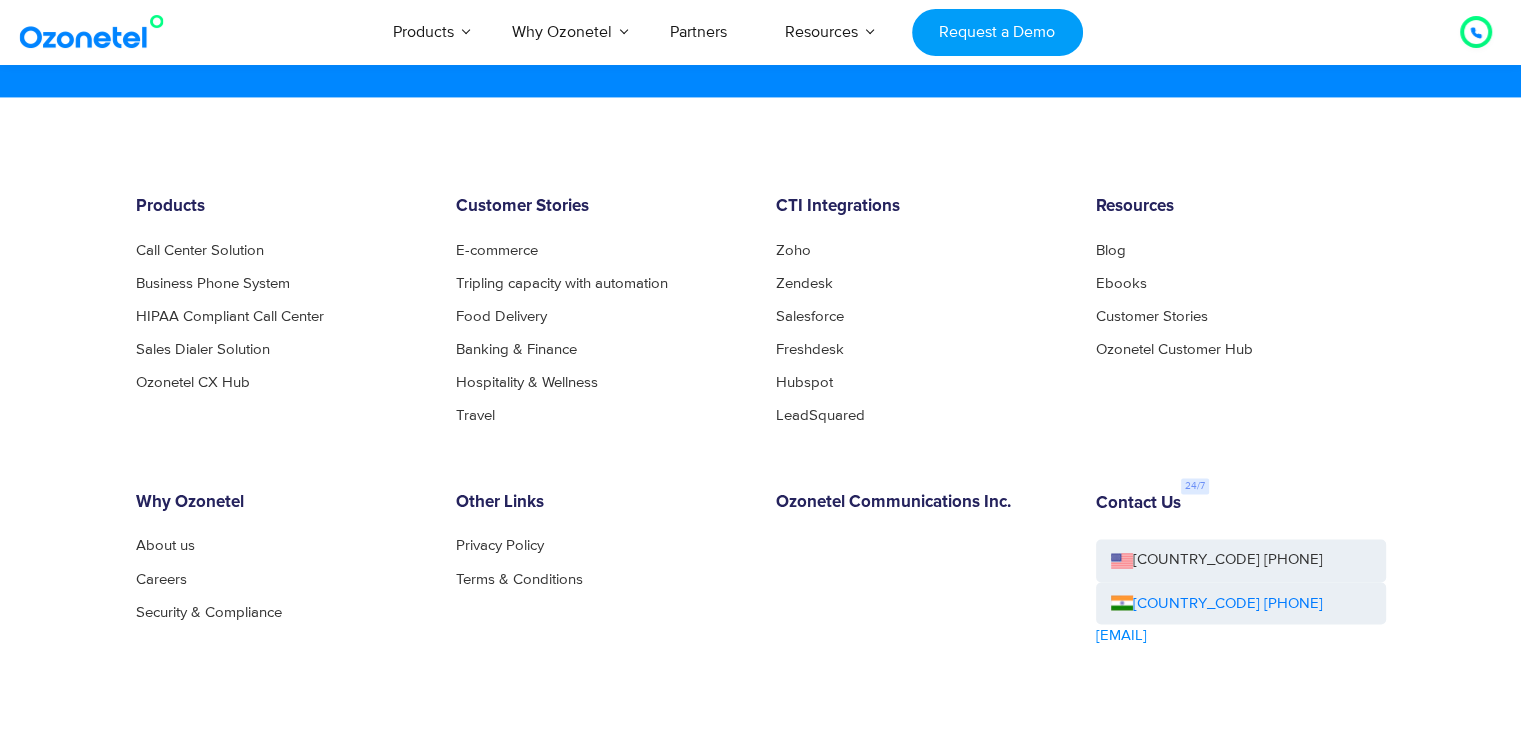 click on "Resources
Blog
Ebooks
Customer Stories
Ozonetel Customer Hub" at bounding box center (1241, 309) 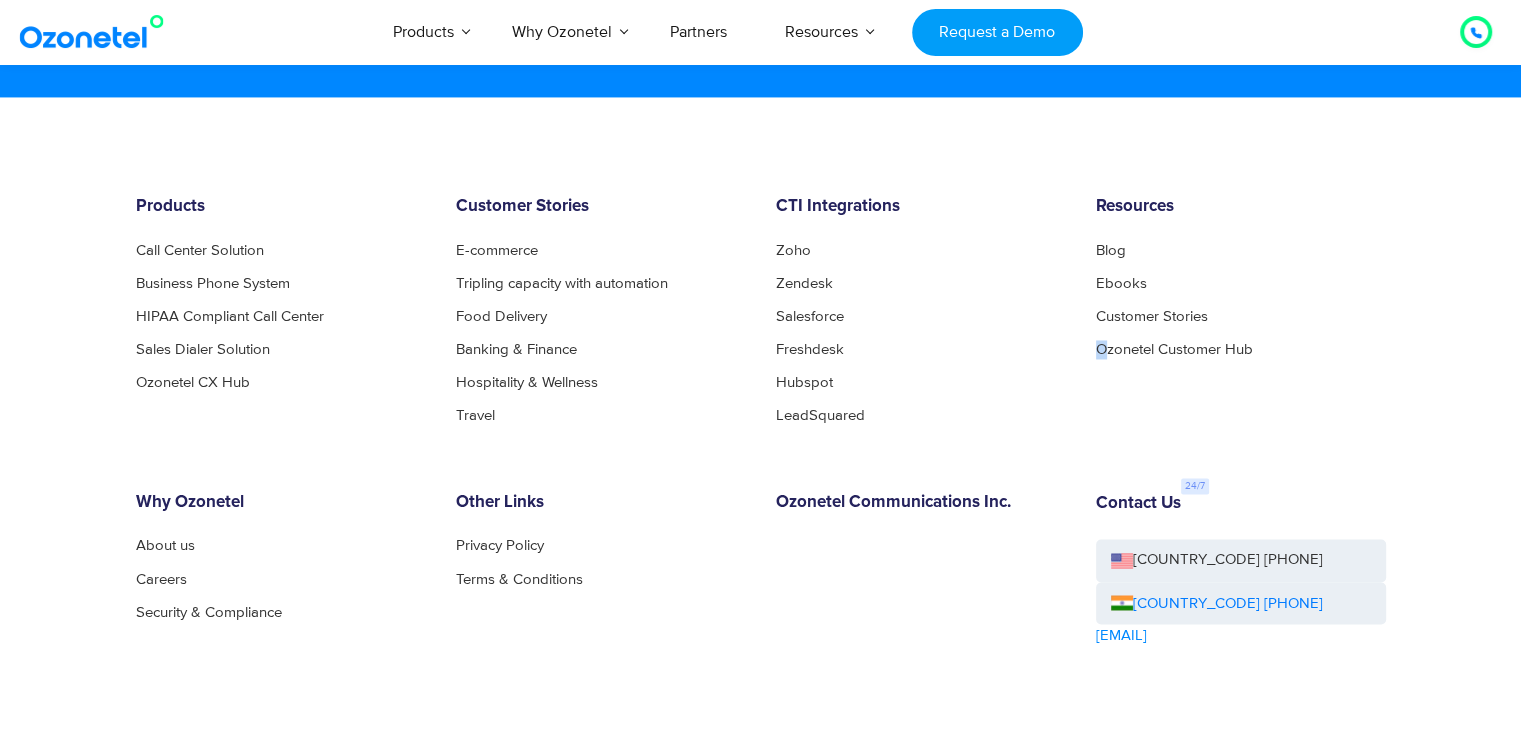 click on "Resources
Blog
Ebooks
Customer Stories
Ozonetel Customer Hub" at bounding box center [1241, 309] 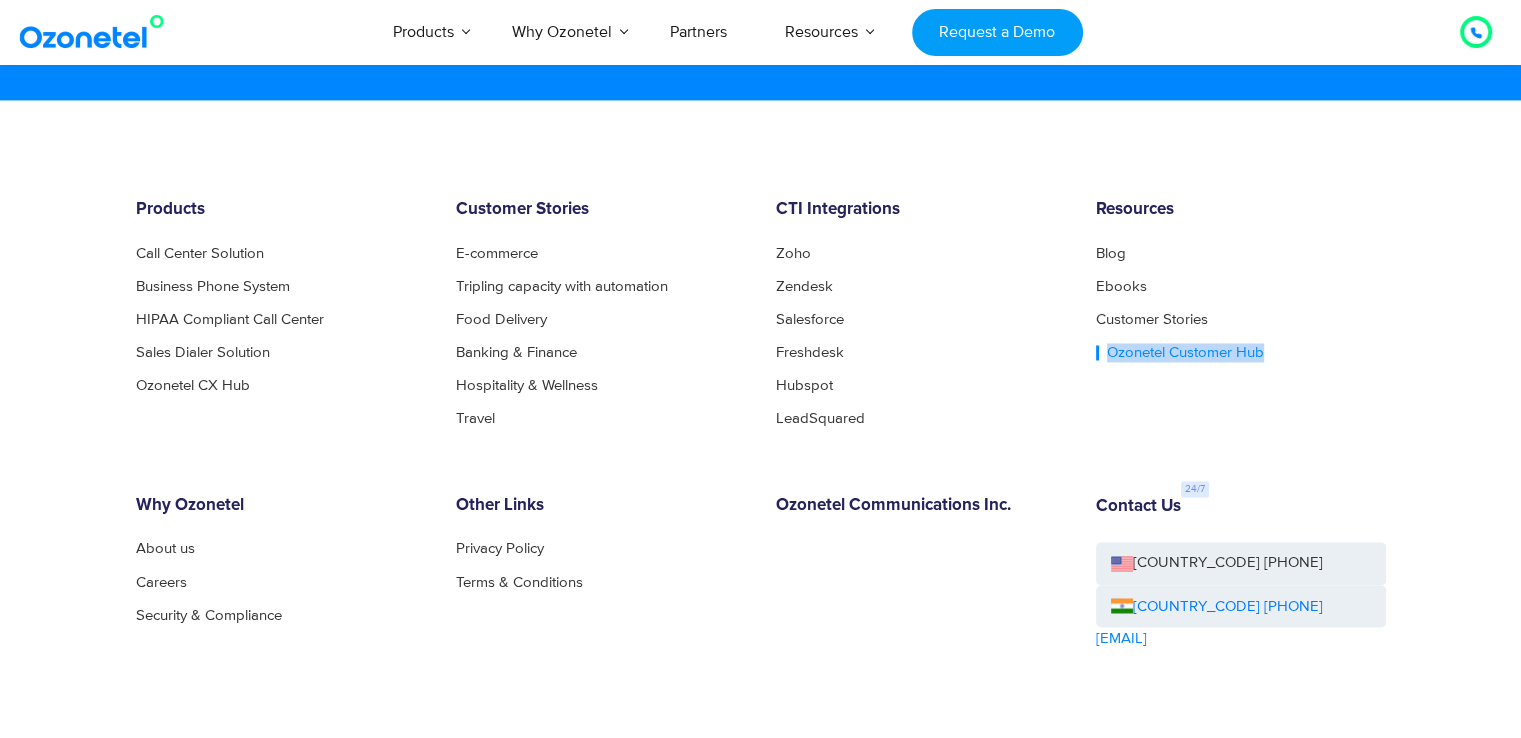 drag, startPoint x: 1094, startPoint y: 374, endPoint x: 1261, endPoint y: 348, distance: 169.01184 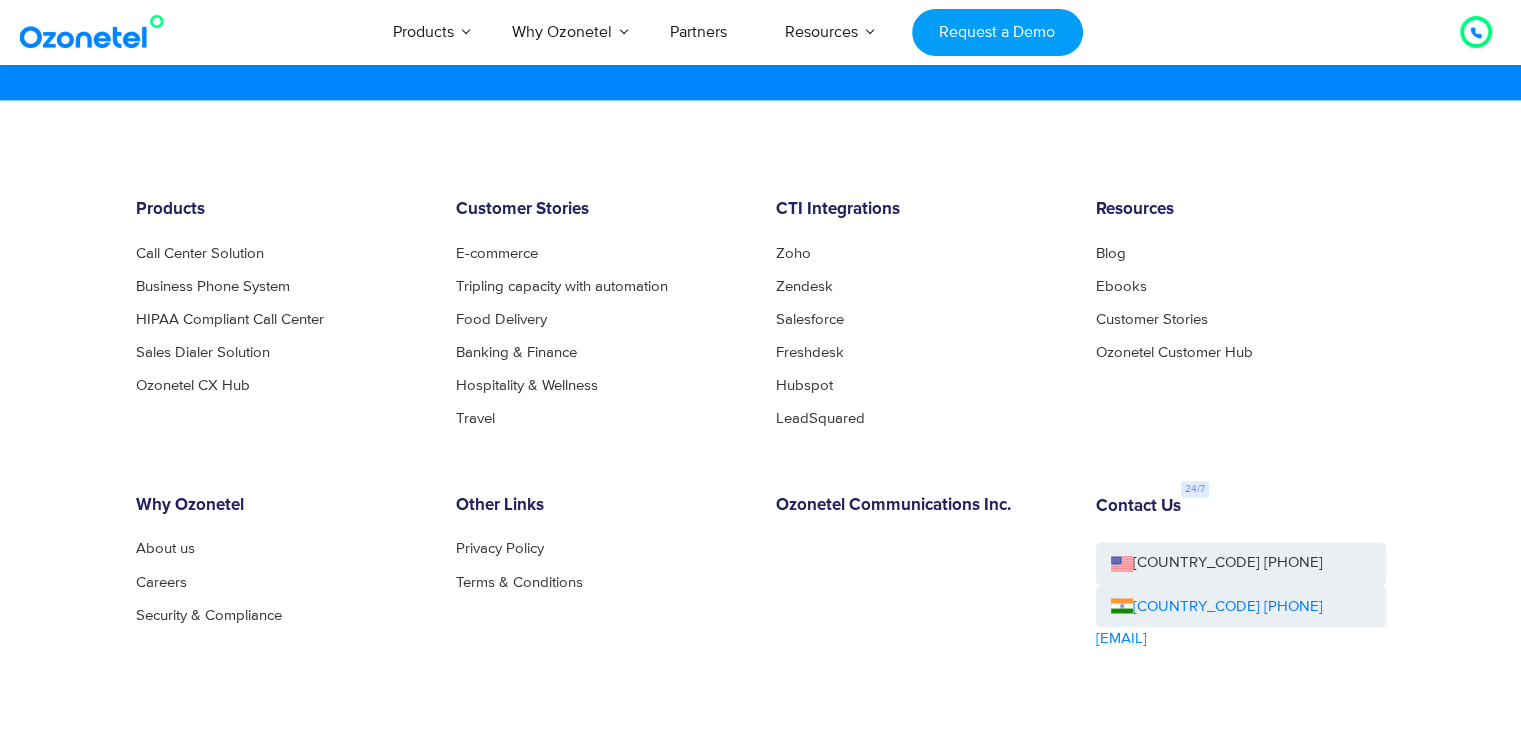 click on "Ozonetel Customer Hub" at bounding box center (1241, 352) 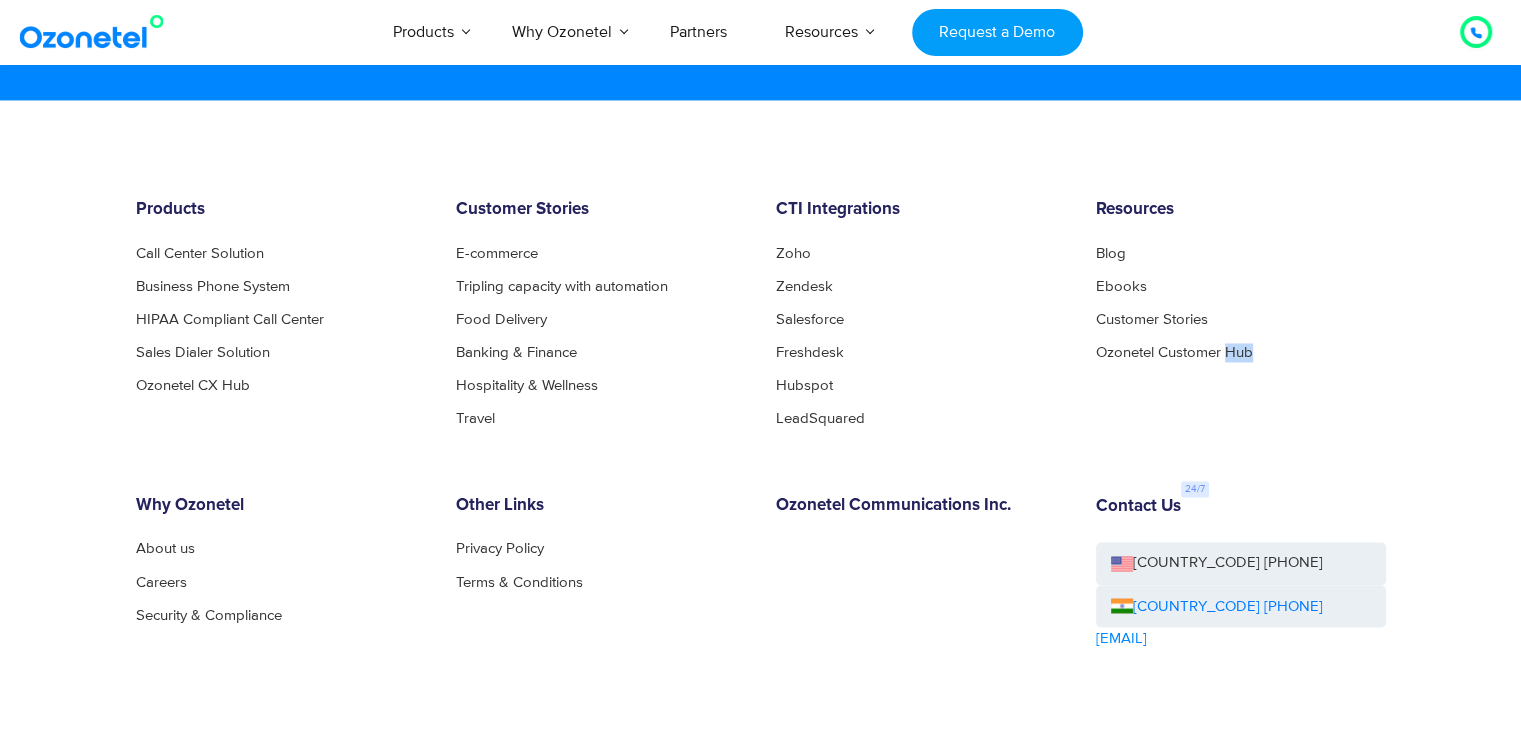 click on "Ozonetel Customer Hub" at bounding box center (1241, 352) 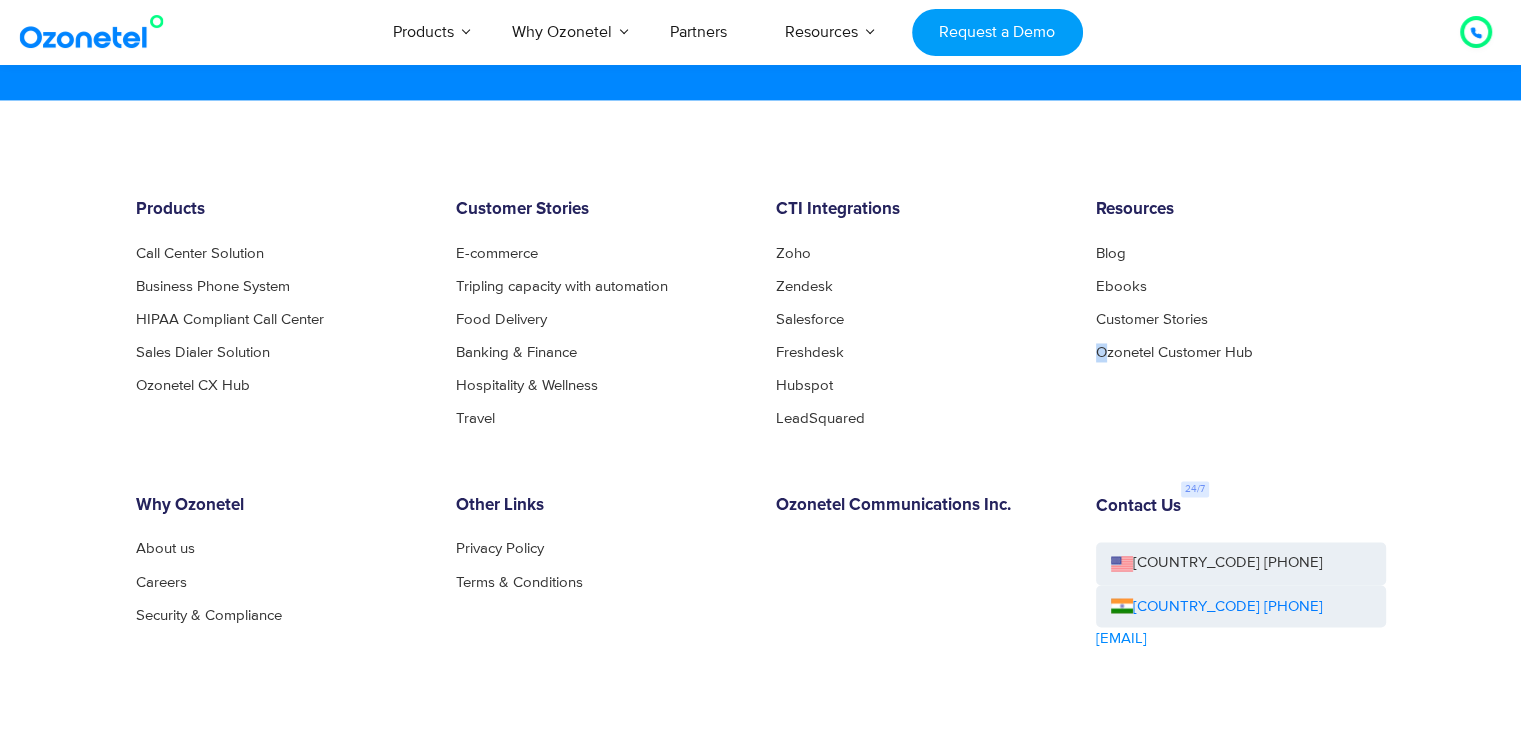 drag, startPoint x: 1289, startPoint y: 355, endPoint x: 1086, endPoint y: 348, distance: 203.12065 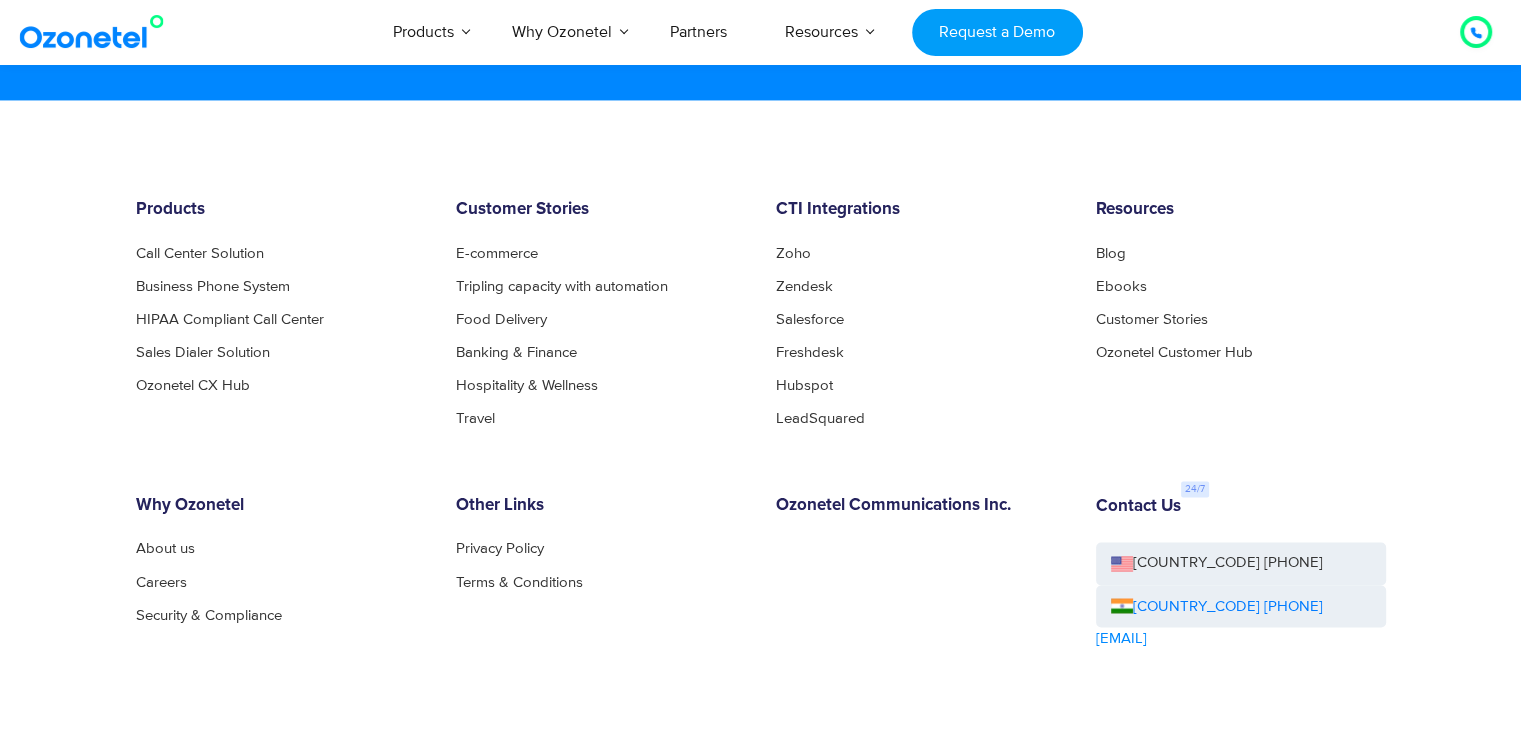 click on "Resources
Blog
Ebooks
Customer Stories
Ozonetel Customer Hub" at bounding box center (1241, 312) 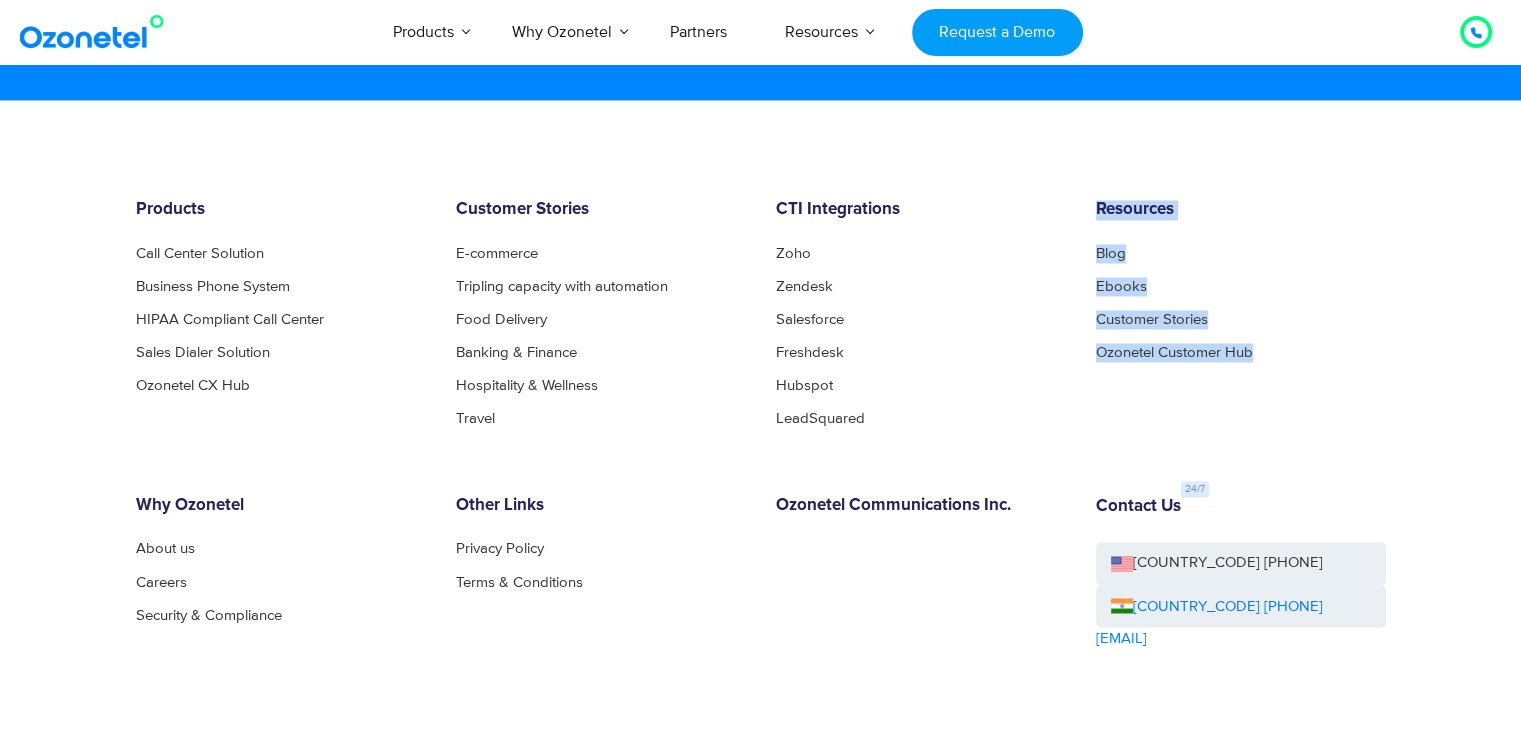 drag, startPoint x: 1141, startPoint y: 378, endPoint x: 1091, endPoint y: 211, distance: 174.32442 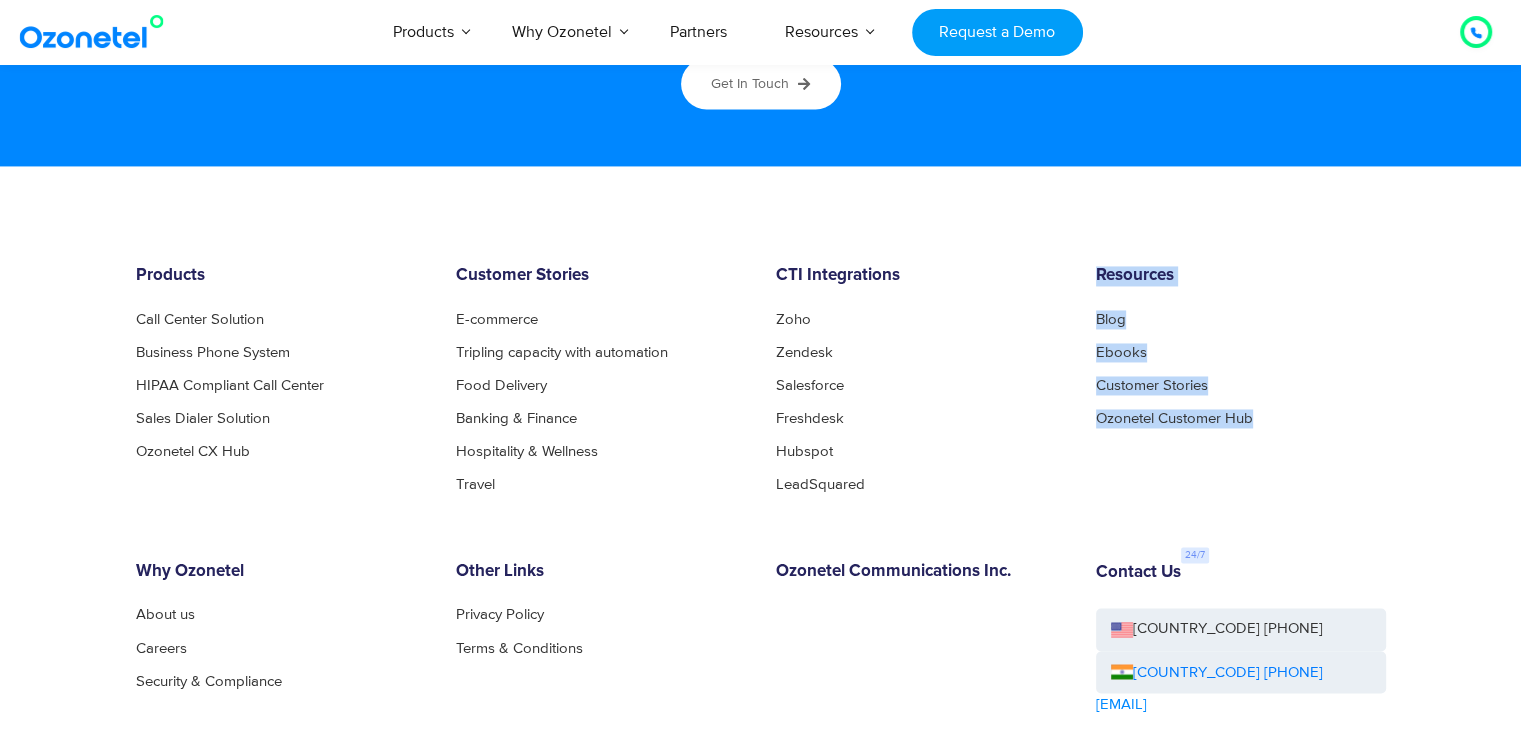 scroll, scrollTop: 10753, scrollLeft: 0, axis: vertical 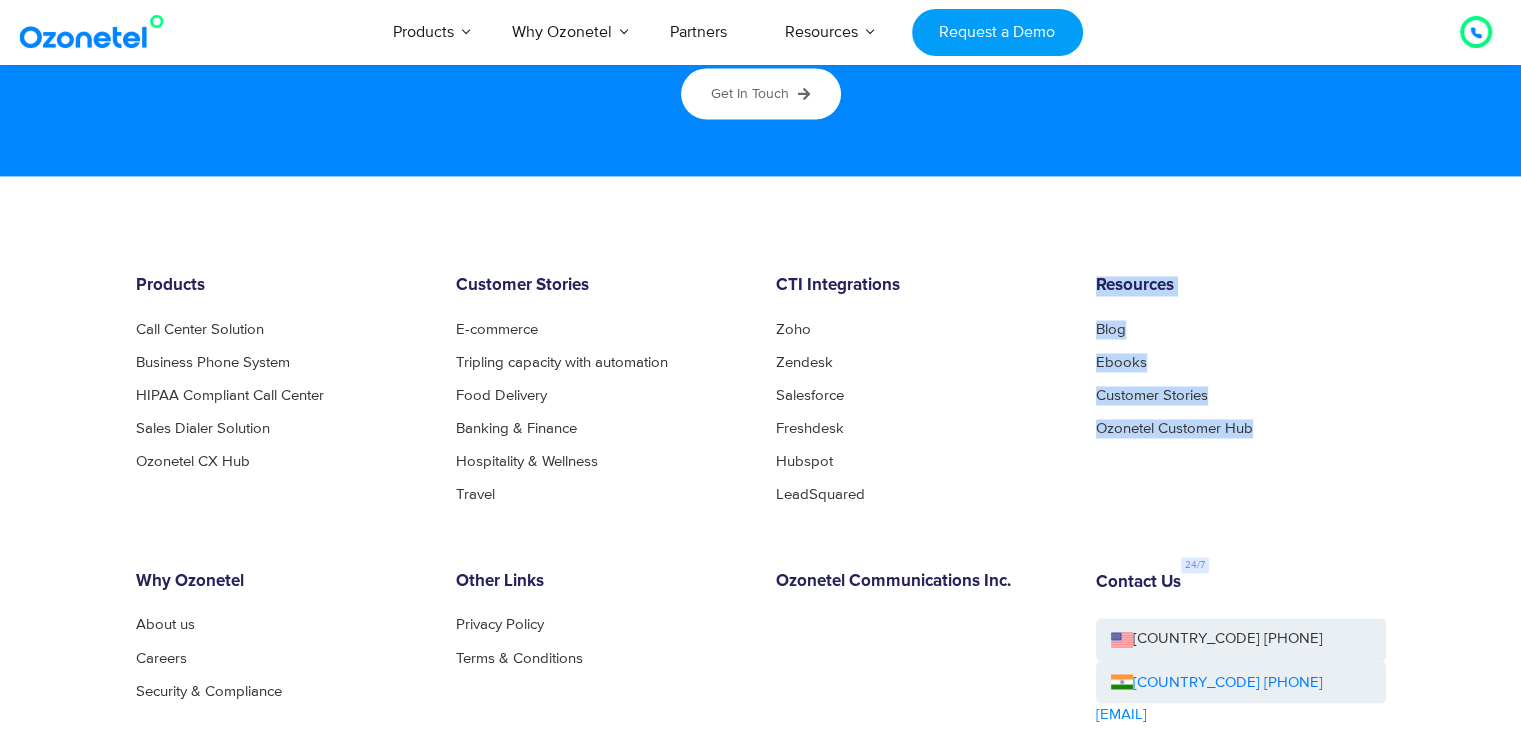 click on "Ebooks" at bounding box center (1241, 362) 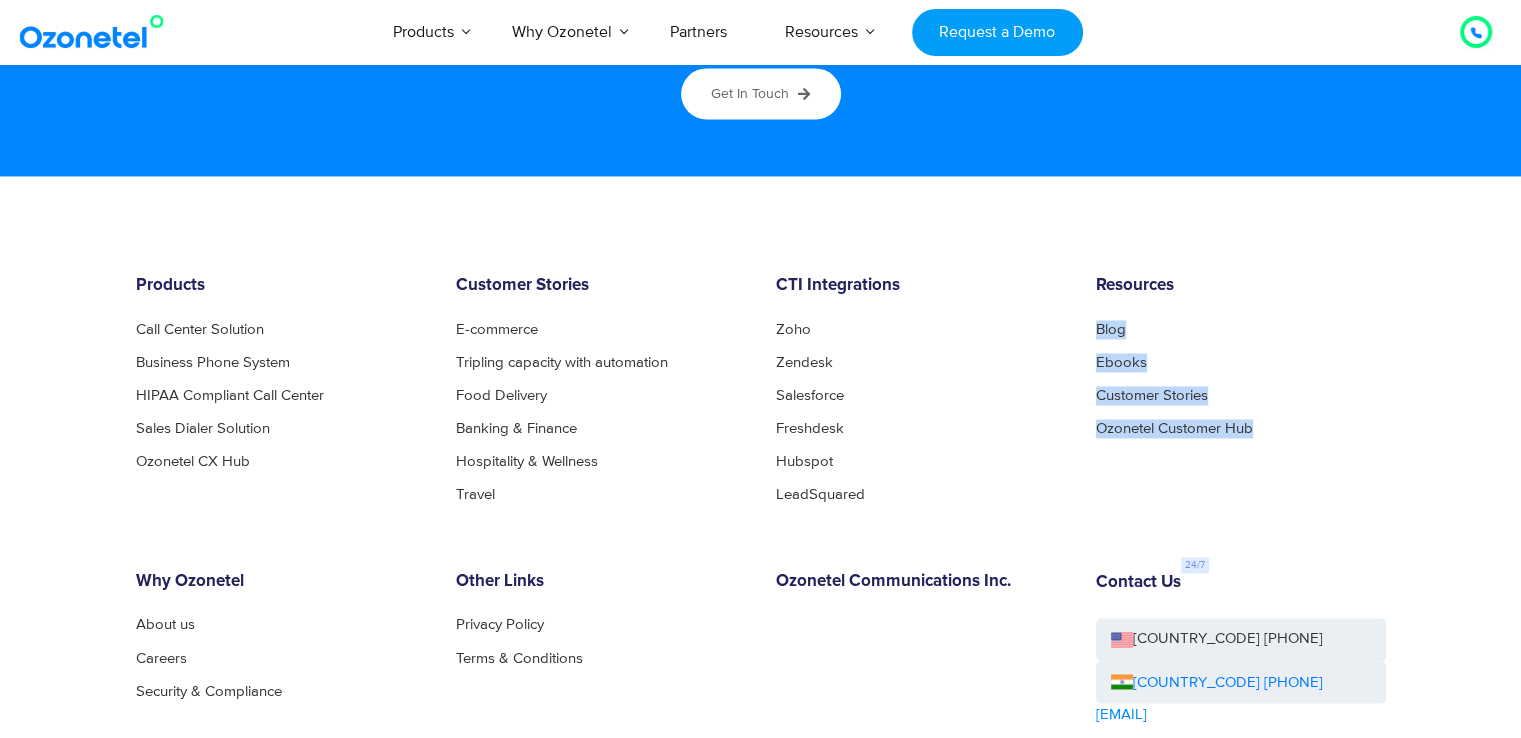 drag, startPoint x: 1089, startPoint y: 313, endPoint x: 1285, endPoint y: 429, distance: 227.75426 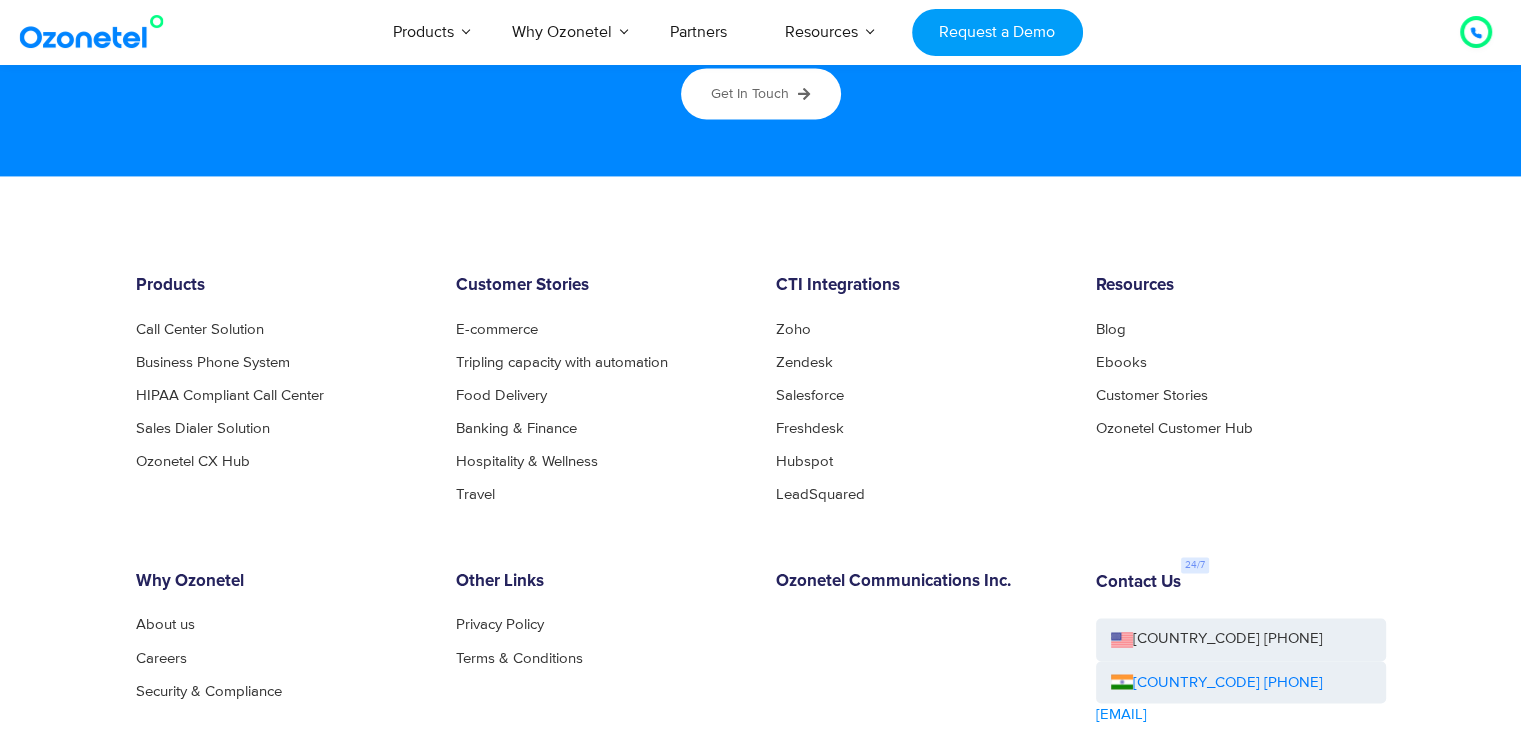 click on "Ozonetel Customer Hub" at bounding box center [1241, 428] 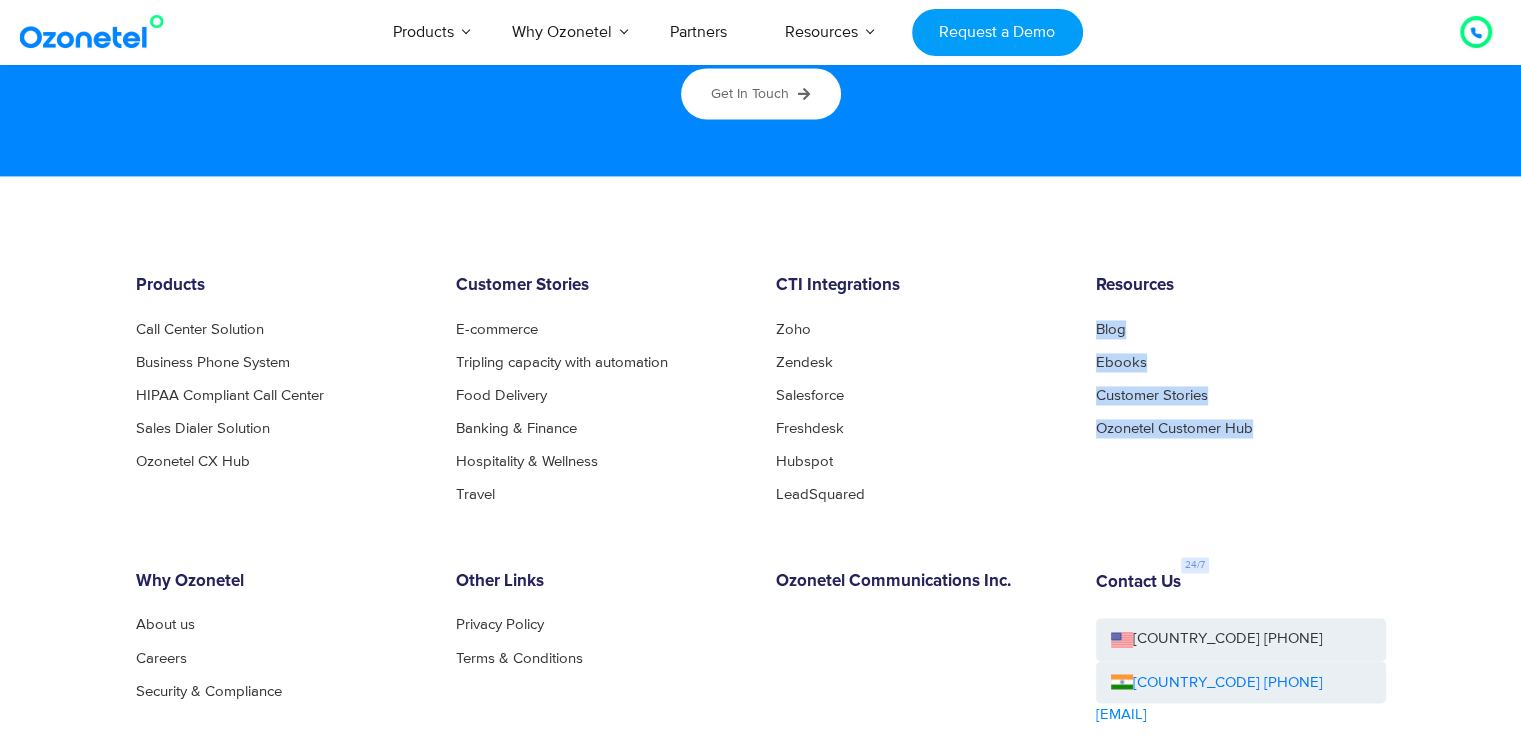 drag, startPoint x: 1285, startPoint y: 429, endPoint x: 1087, endPoint y: 313, distance: 229.47766 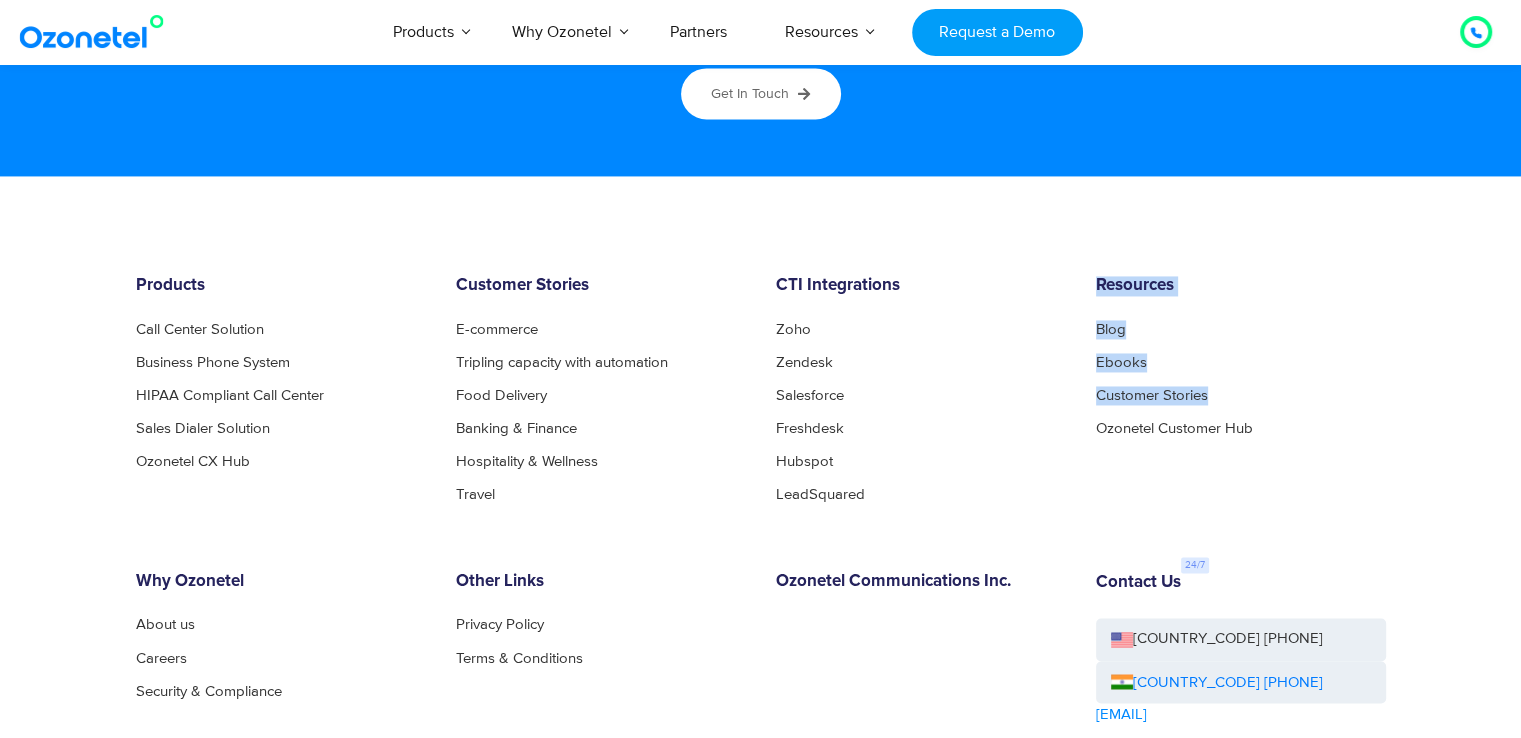 drag, startPoint x: 1089, startPoint y: 276, endPoint x: 1222, endPoint y: 388, distance: 173.87639 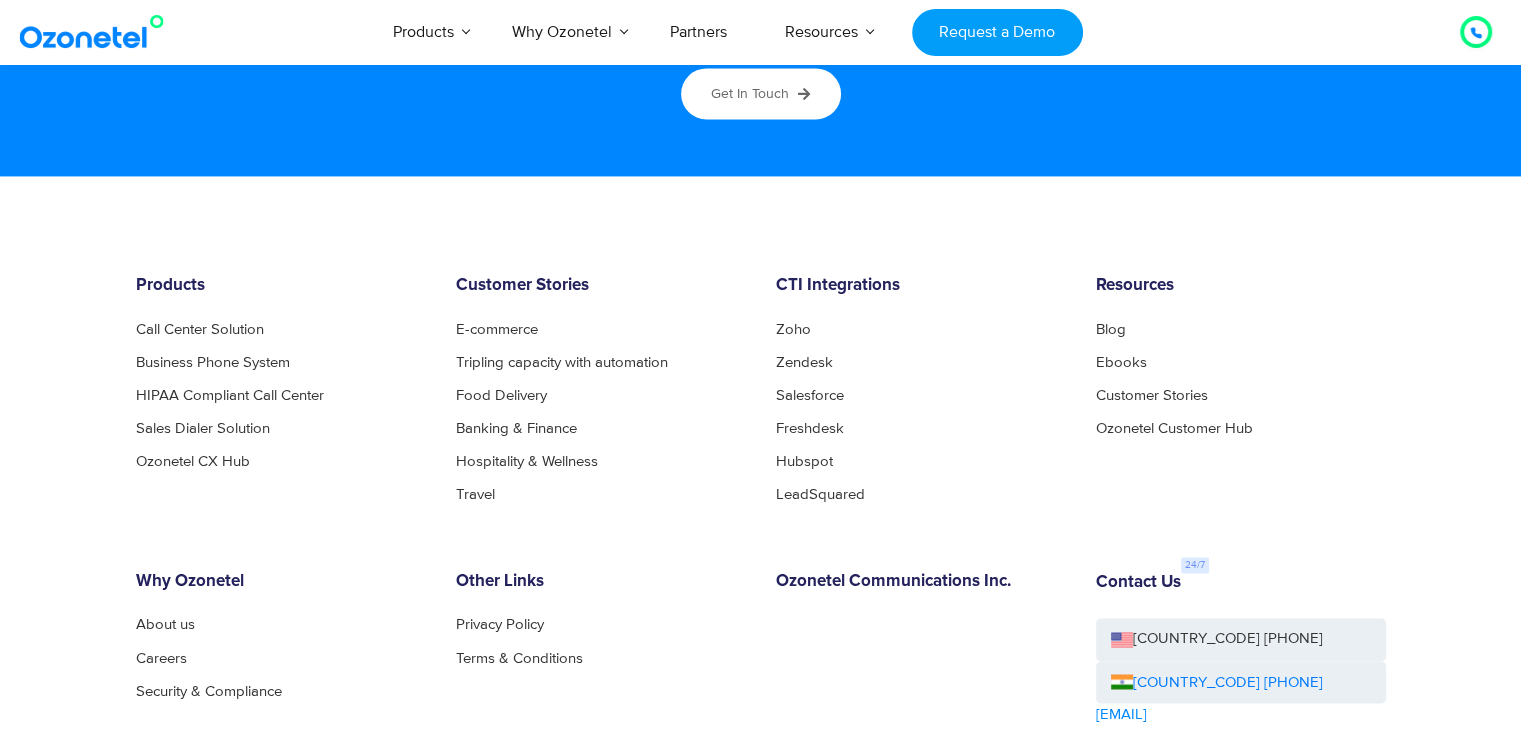 click on "Customer Stories" at bounding box center (1241, 395) 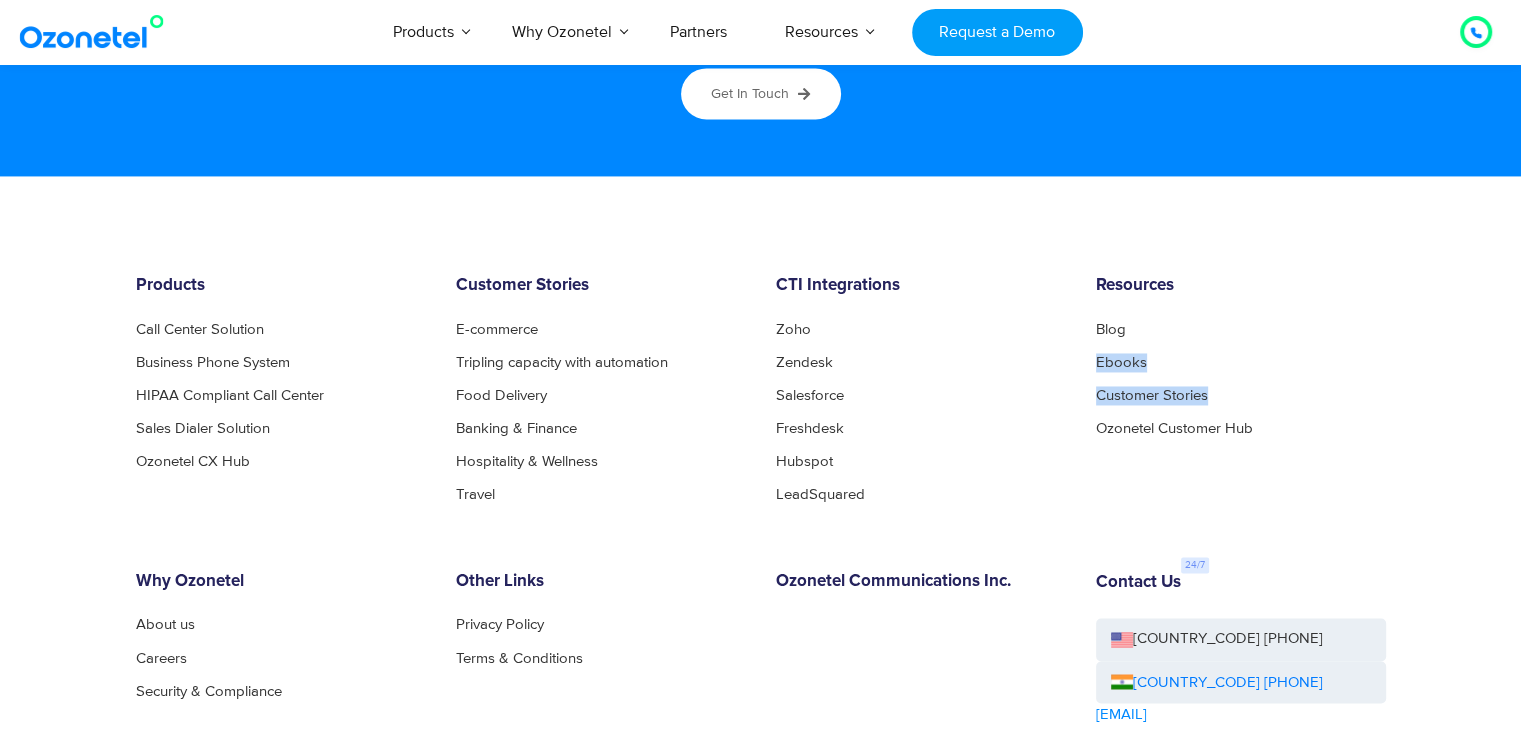 drag, startPoint x: 1222, startPoint y: 388, endPoint x: 1254, endPoint y: 368, distance: 37.735924 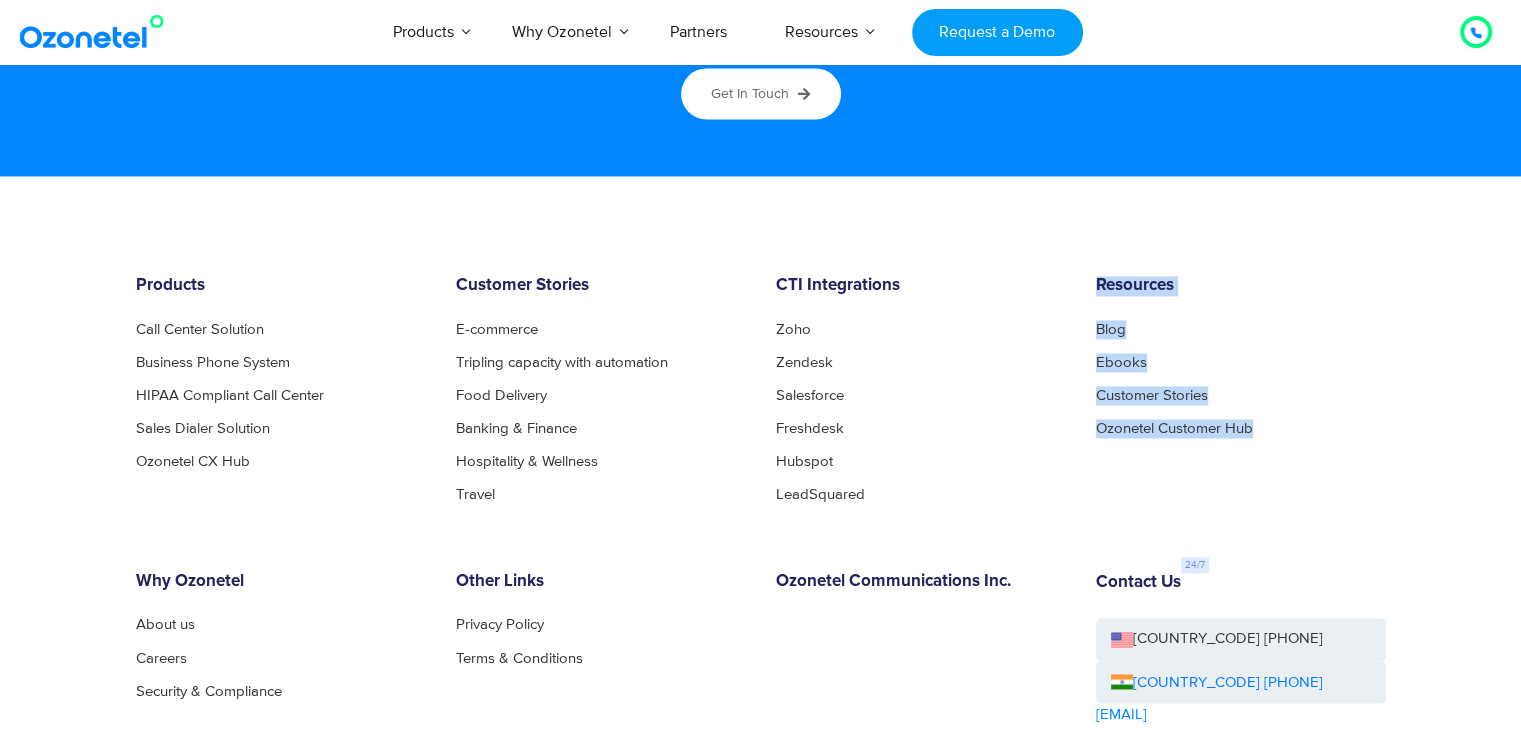 drag, startPoint x: 1289, startPoint y: 433, endPoint x: 1090, endPoint y: 233, distance: 282.1365 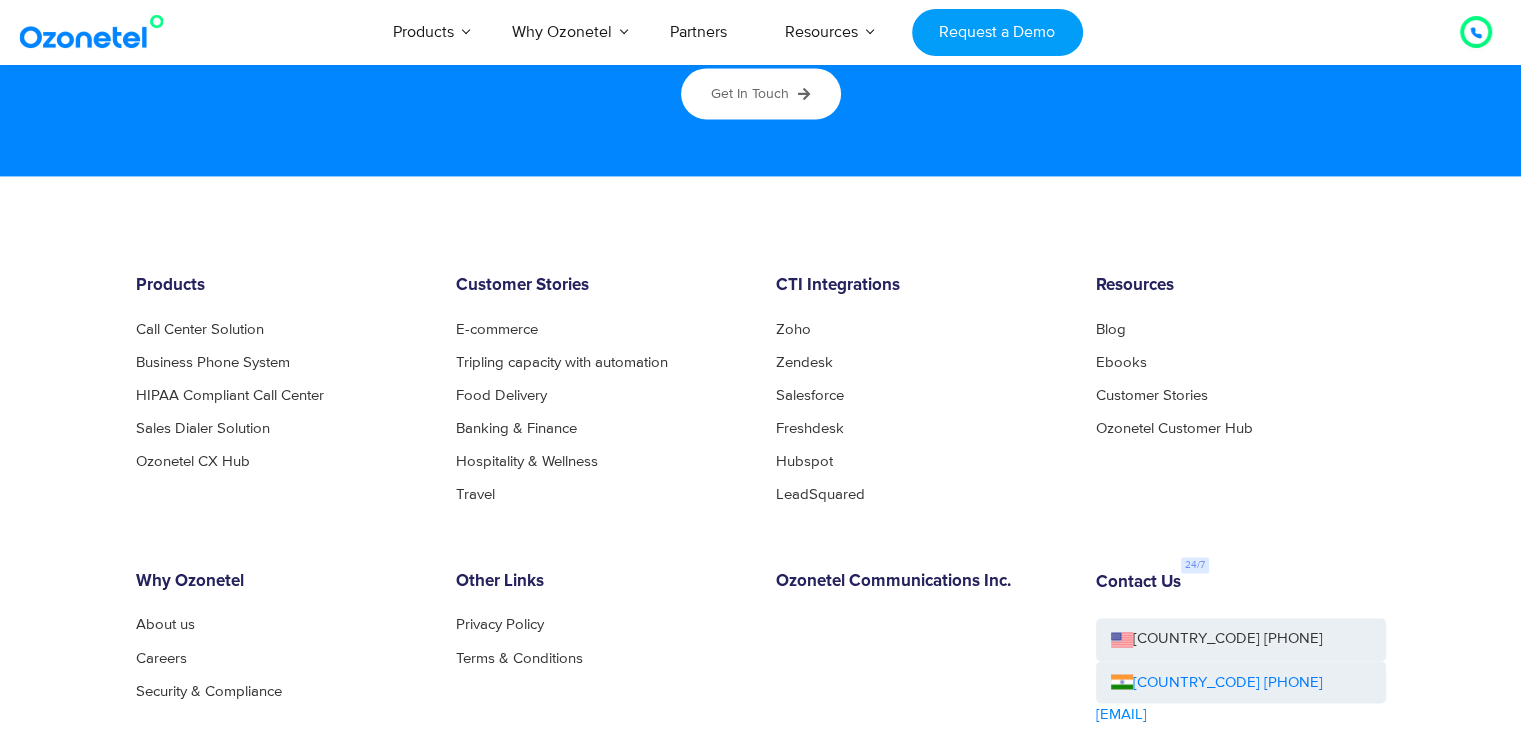 click on "Blog
Ebooks
Customer Stories
Ozonetel Customer Hub" at bounding box center [1241, 379] 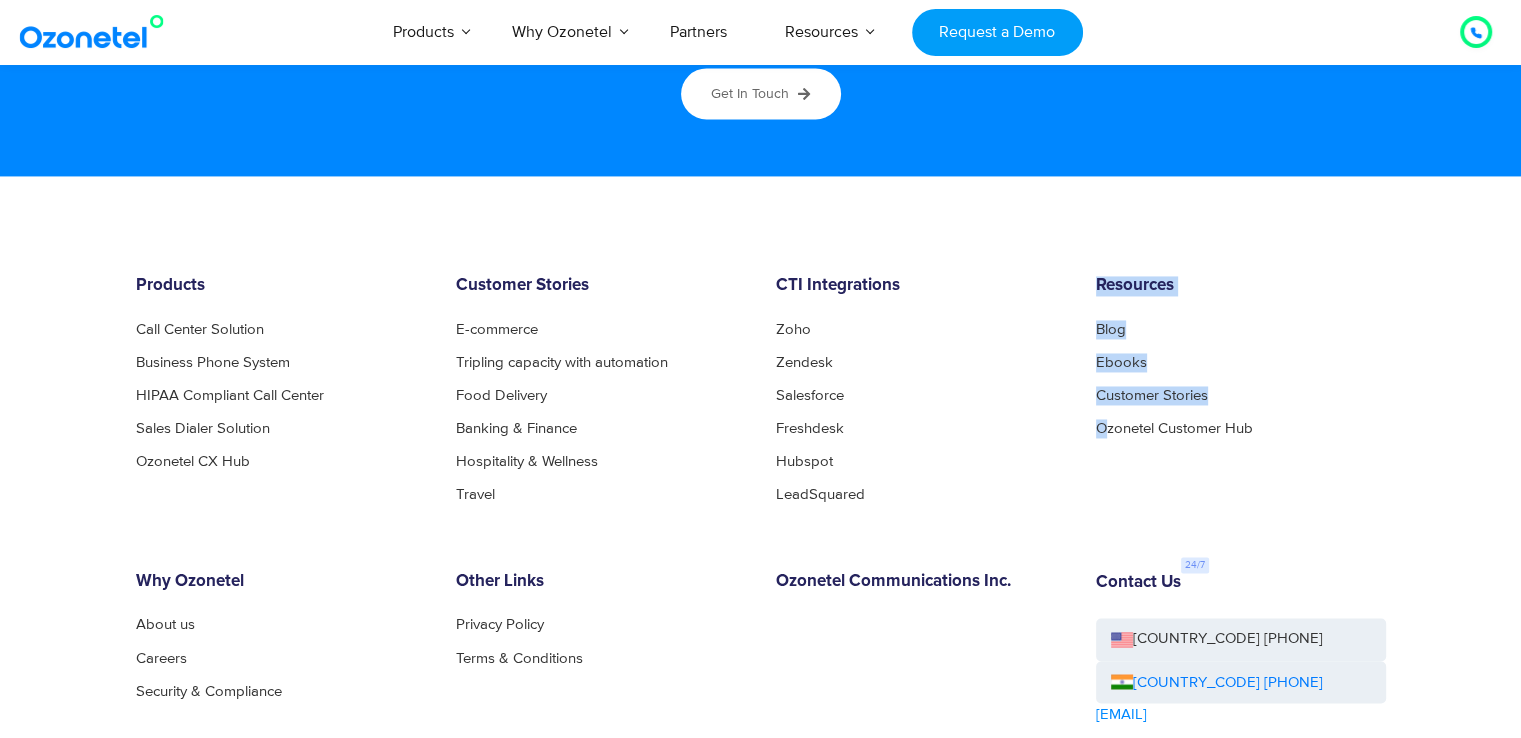 drag, startPoint x: 1236, startPoint y: 401, endPoint x: 1087, endPoint y: 288, distance: 187.00267 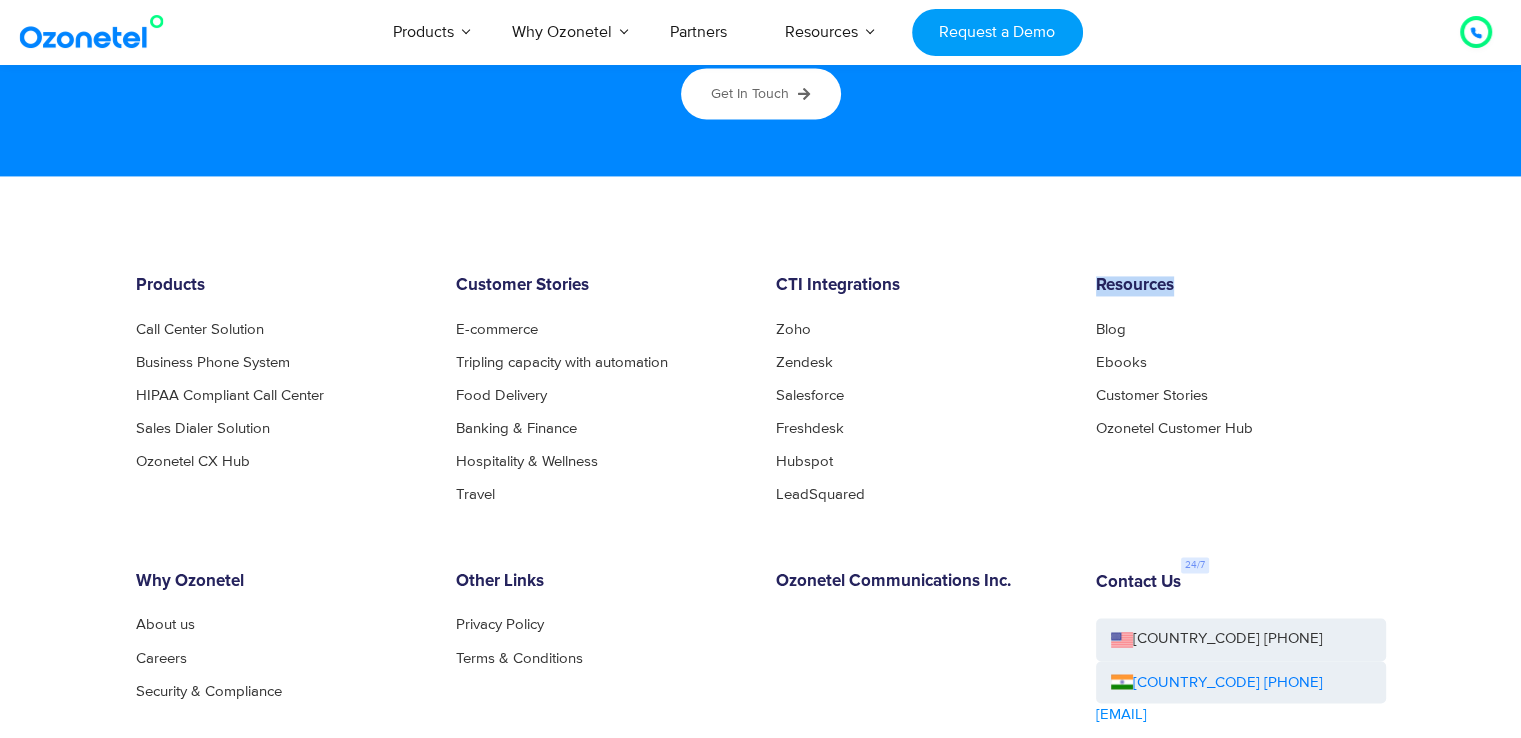 click on "Resources
Blog
Ebooks
Customer Stories
Ozonetel Customer Hub" at bounding box center [1241, 388] 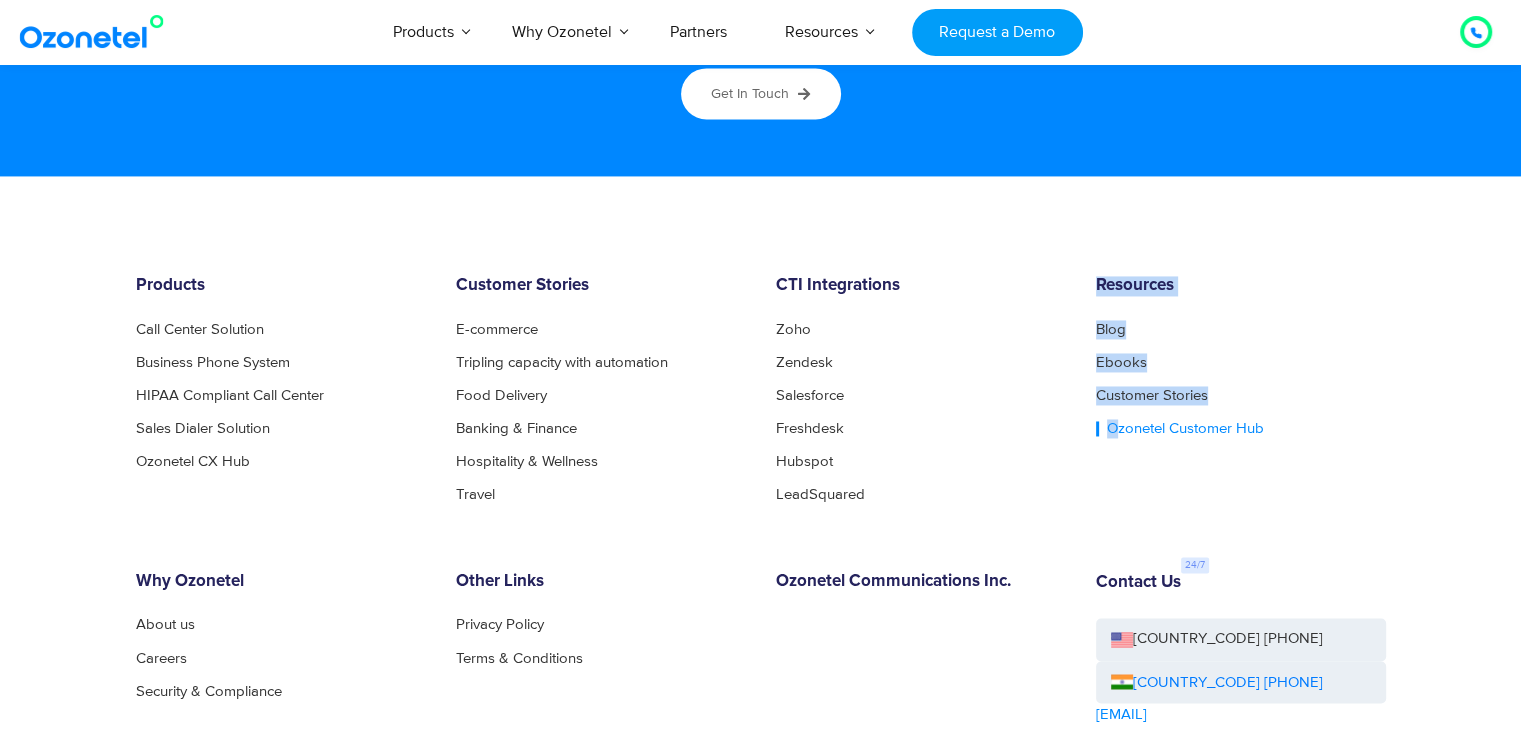 drag, startPoint x: 1087, startPoint y: 288, endPoint x: 1100, endPoint y: 419, distance: 131.64346 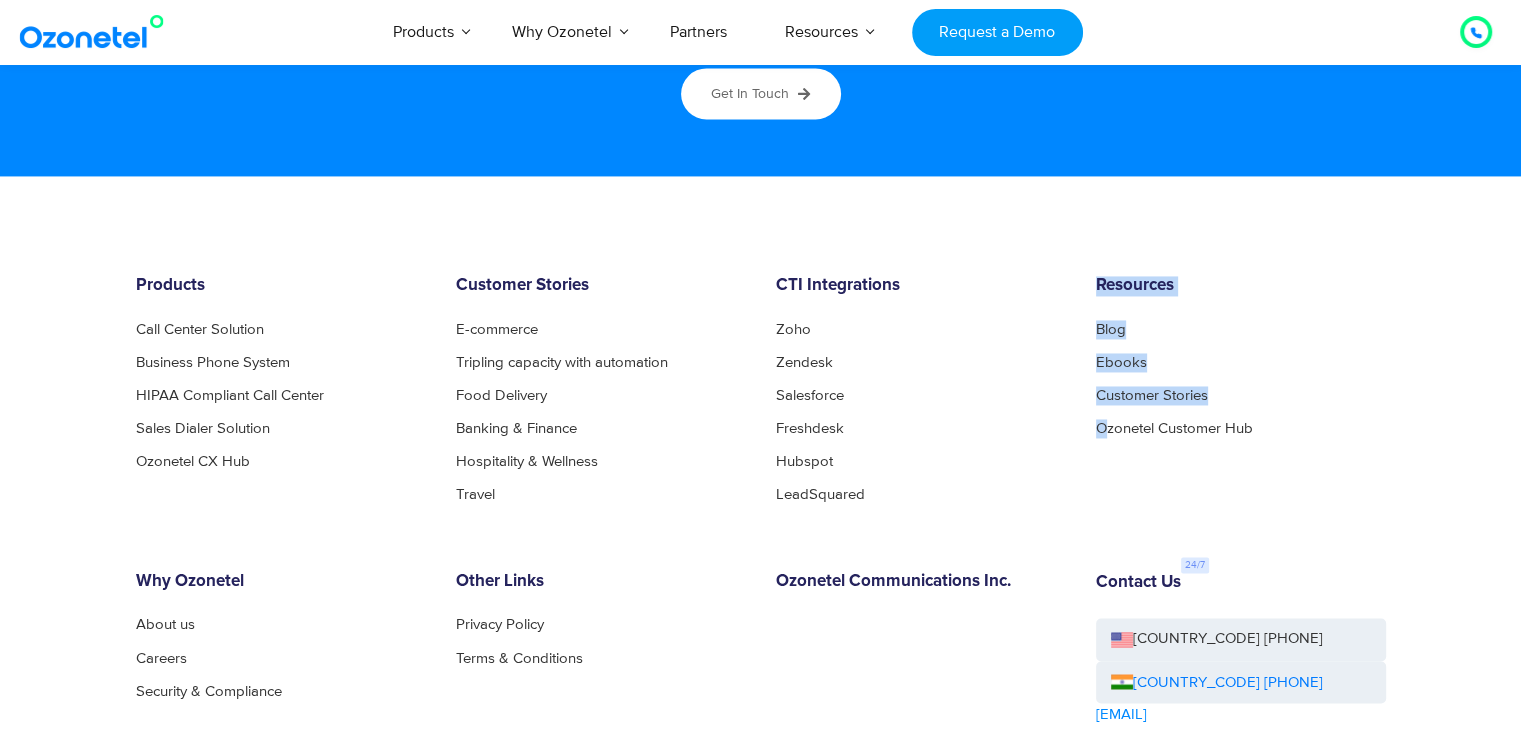 click on "Customer Stories" at bounding box center [1241, 395] 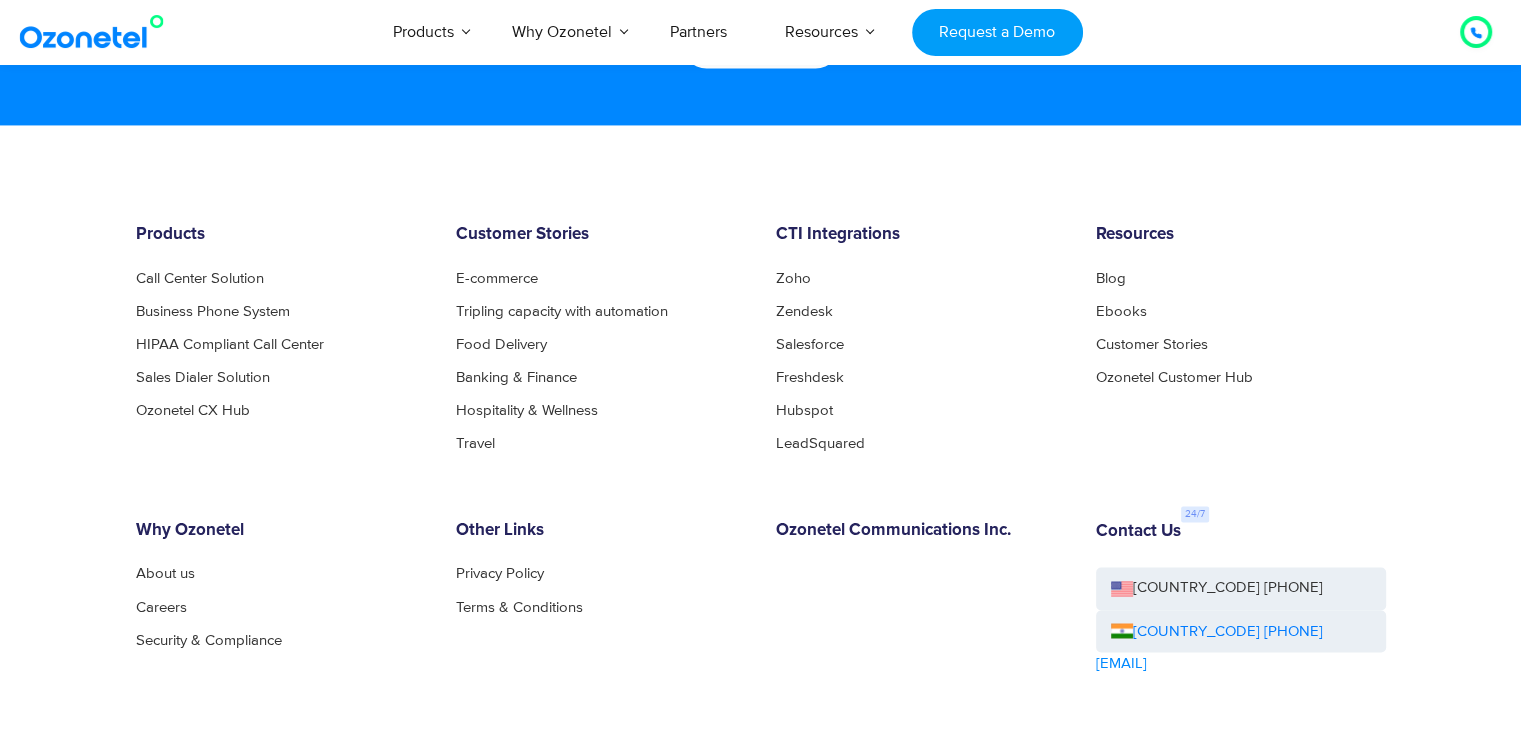 scroll, scrollTop: 10802, scrollLeft: 0, axis: vertical 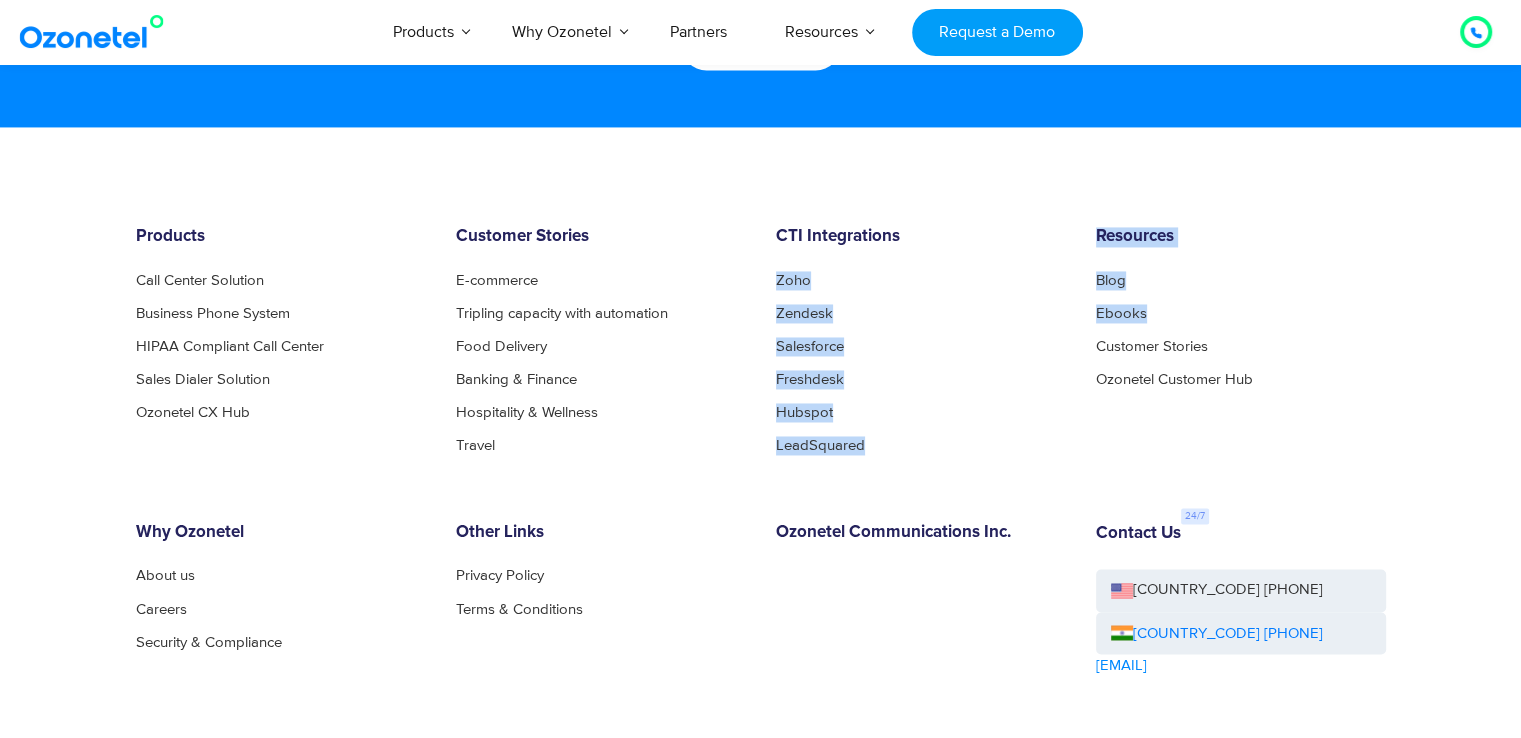 drag, startPoint x: 1064, startPoint y: 225, endPoint x: 1272, endPoint y: 323, distance: 229.93042 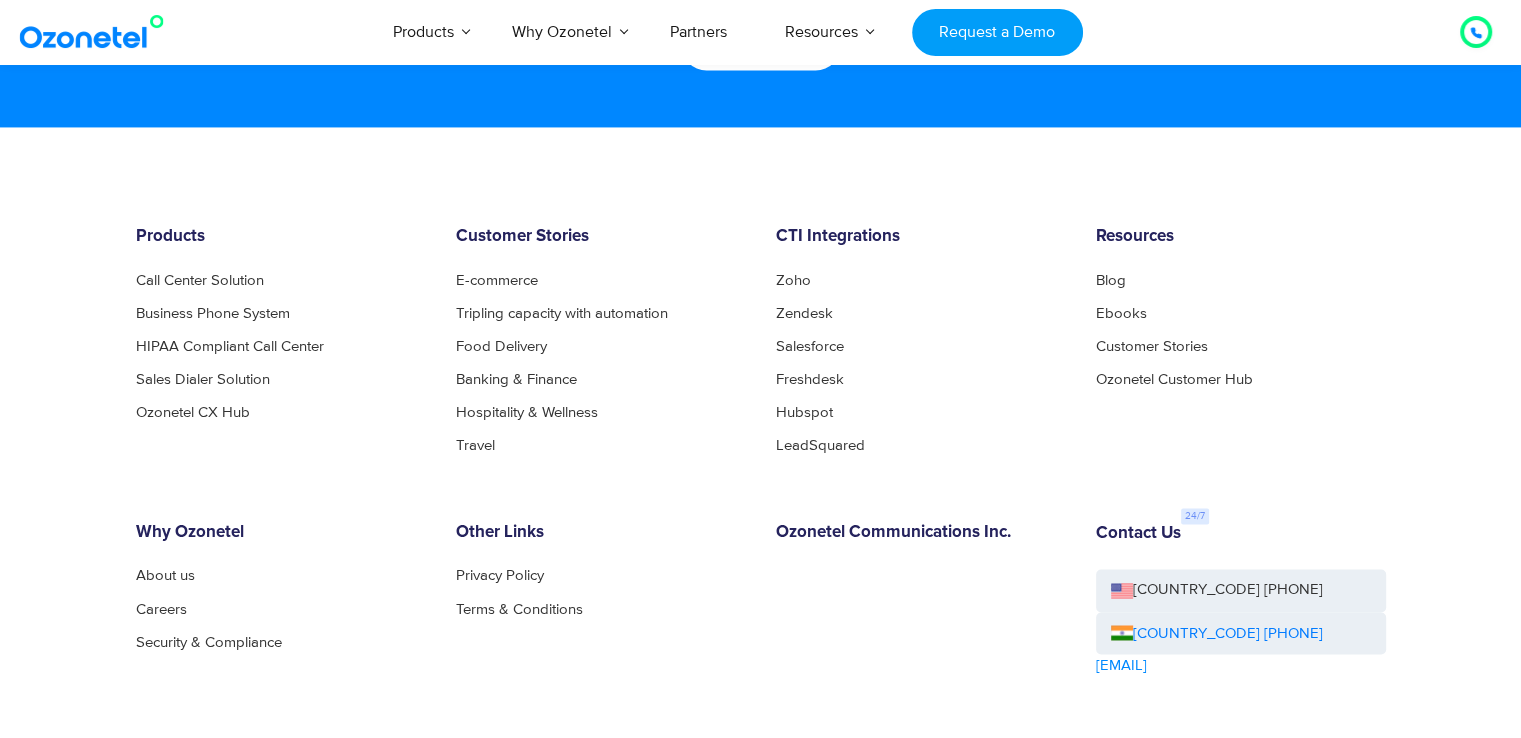click on "Blog
Ebooks
Customer Stories
Ozonetel Customer Hub" at bounding box center (1241, 330) 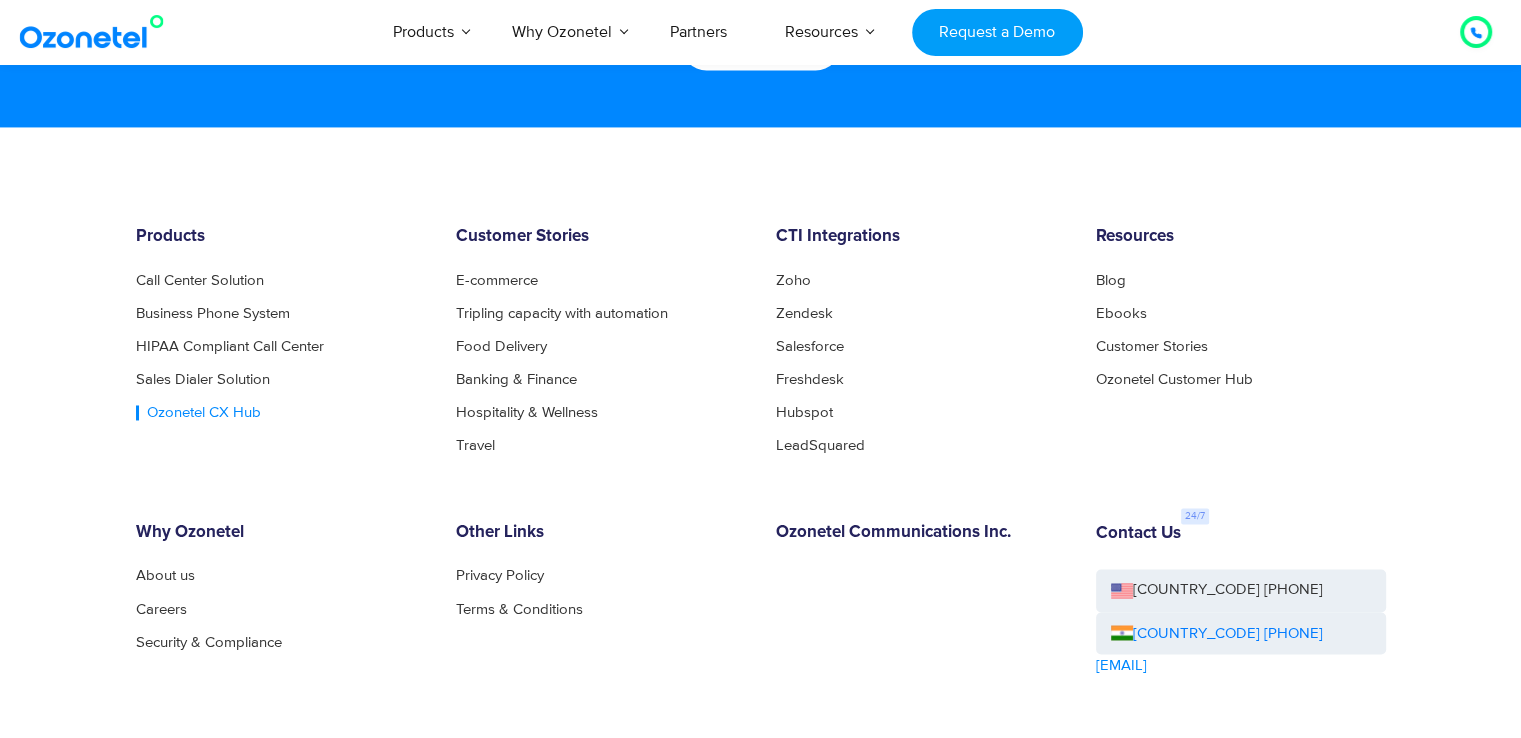 click on "Ozonetel CX Hub" at bounding box center [198, 412] 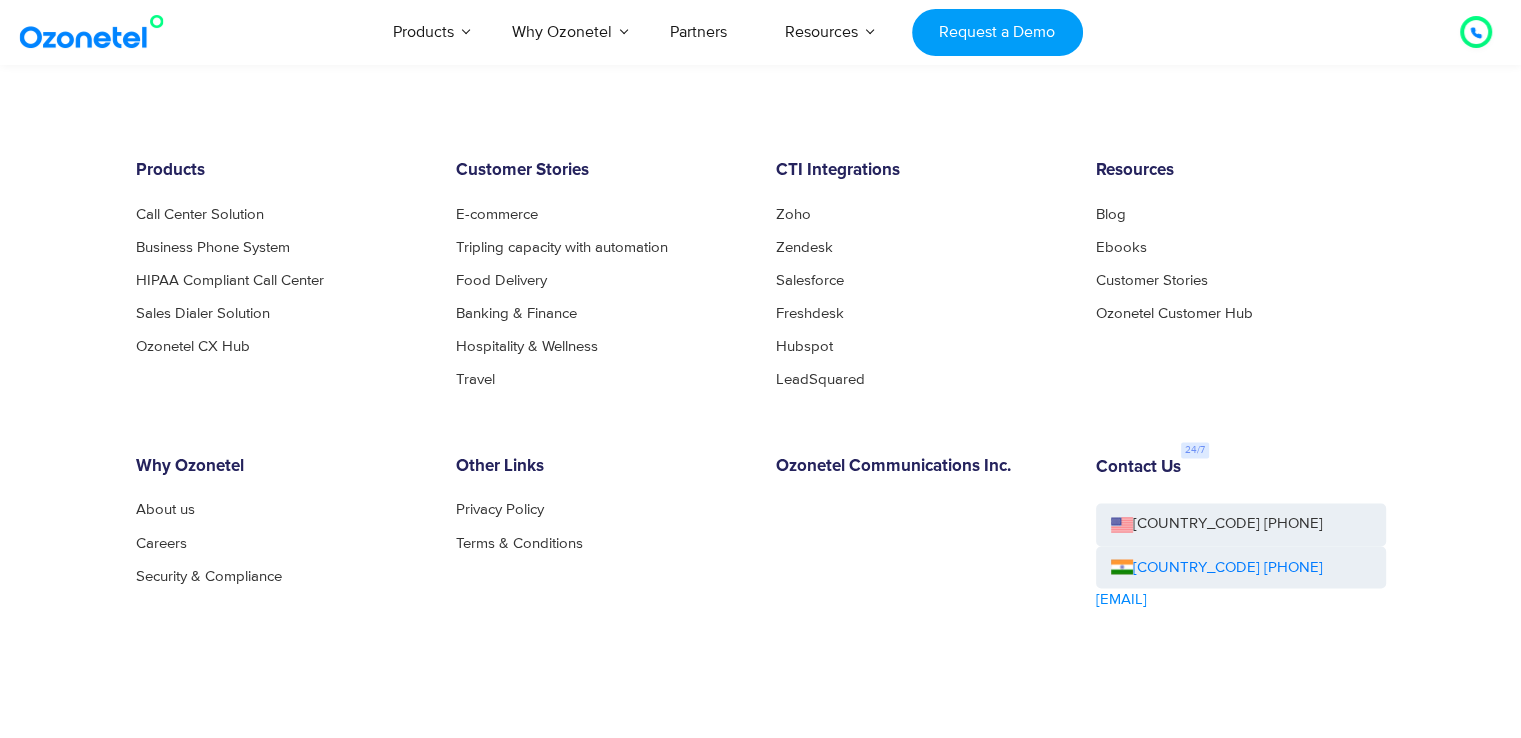 scroll, scrollTop: 10873, scrollLeft: 0, axis: vertical 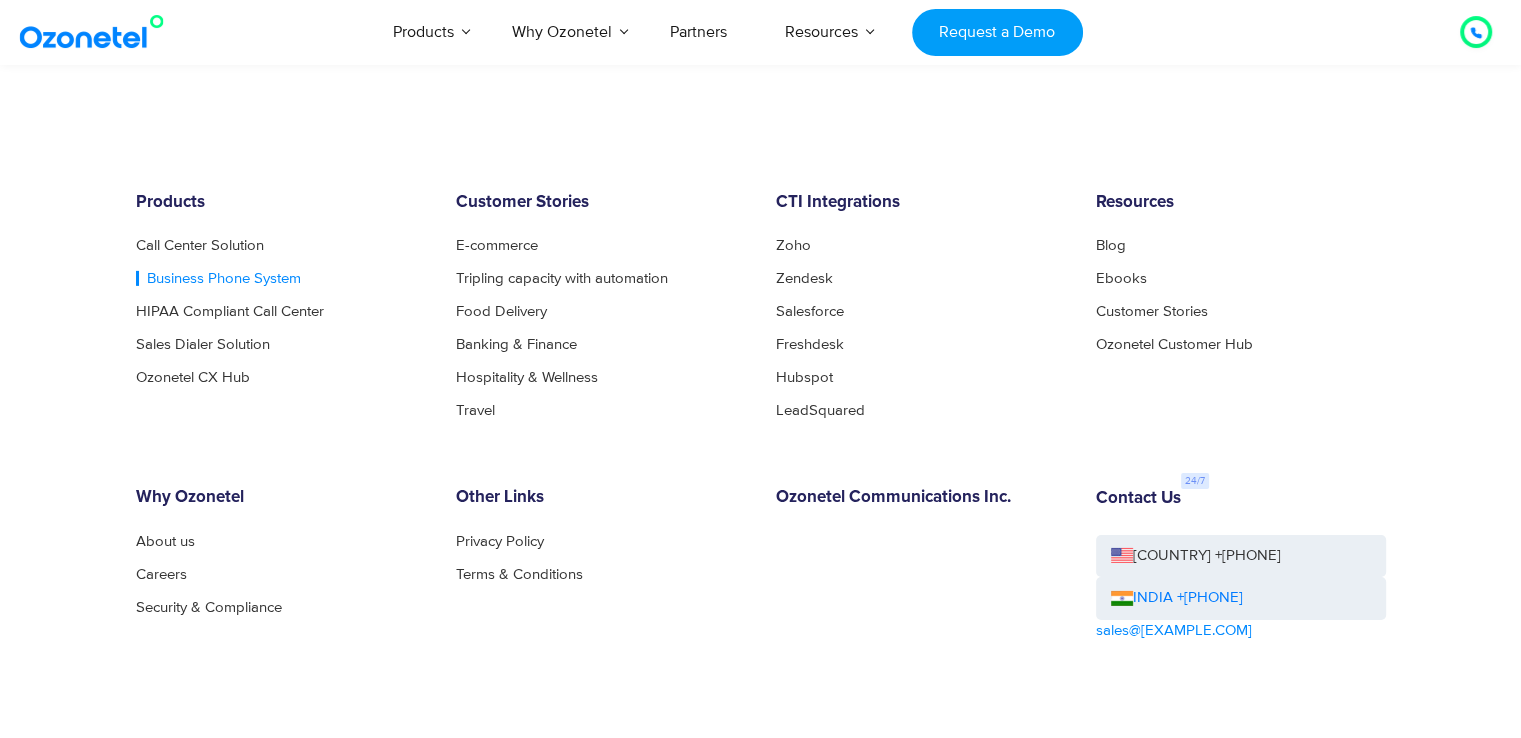 click on "Business Phone System" at bounding box center (218, 278) 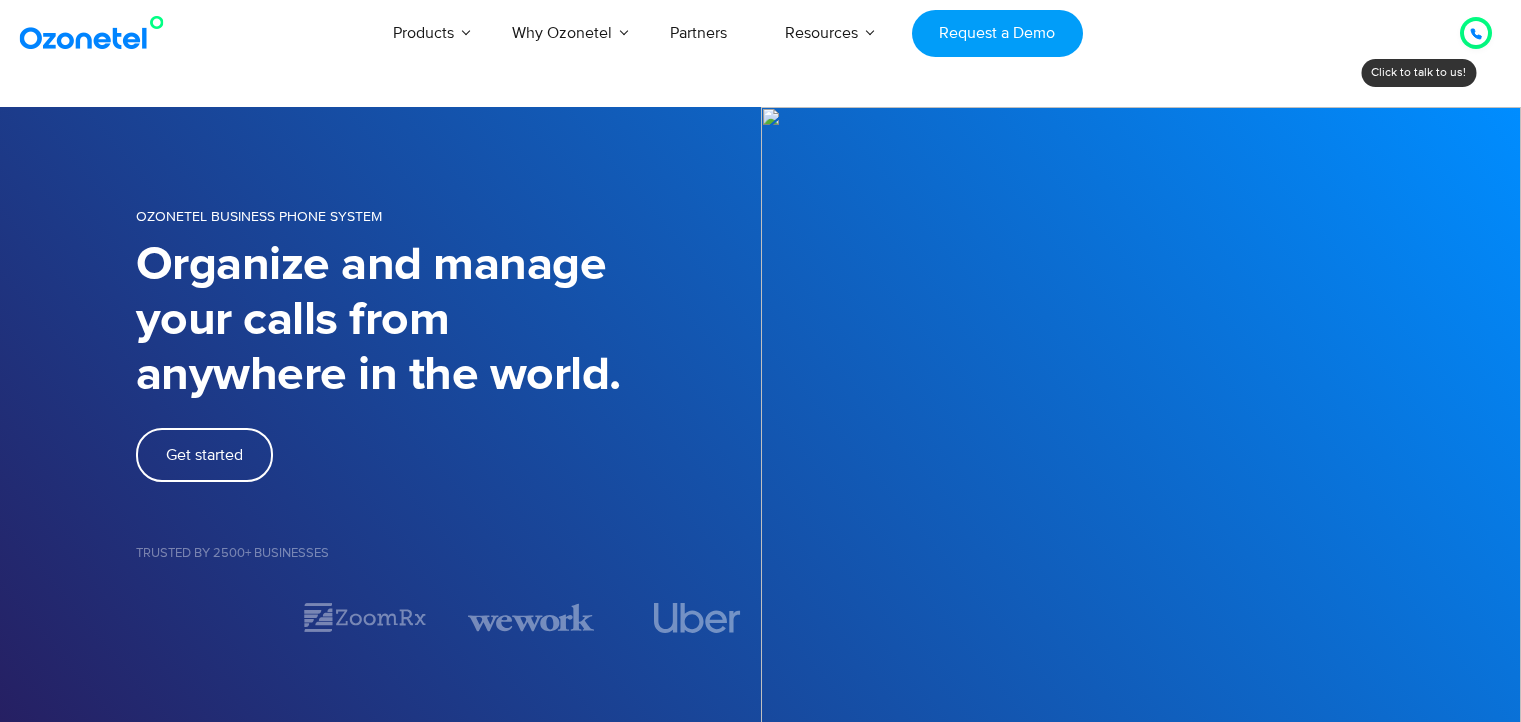 scroll, scrollTop: 0, scrollLeft: 0, axis: both 